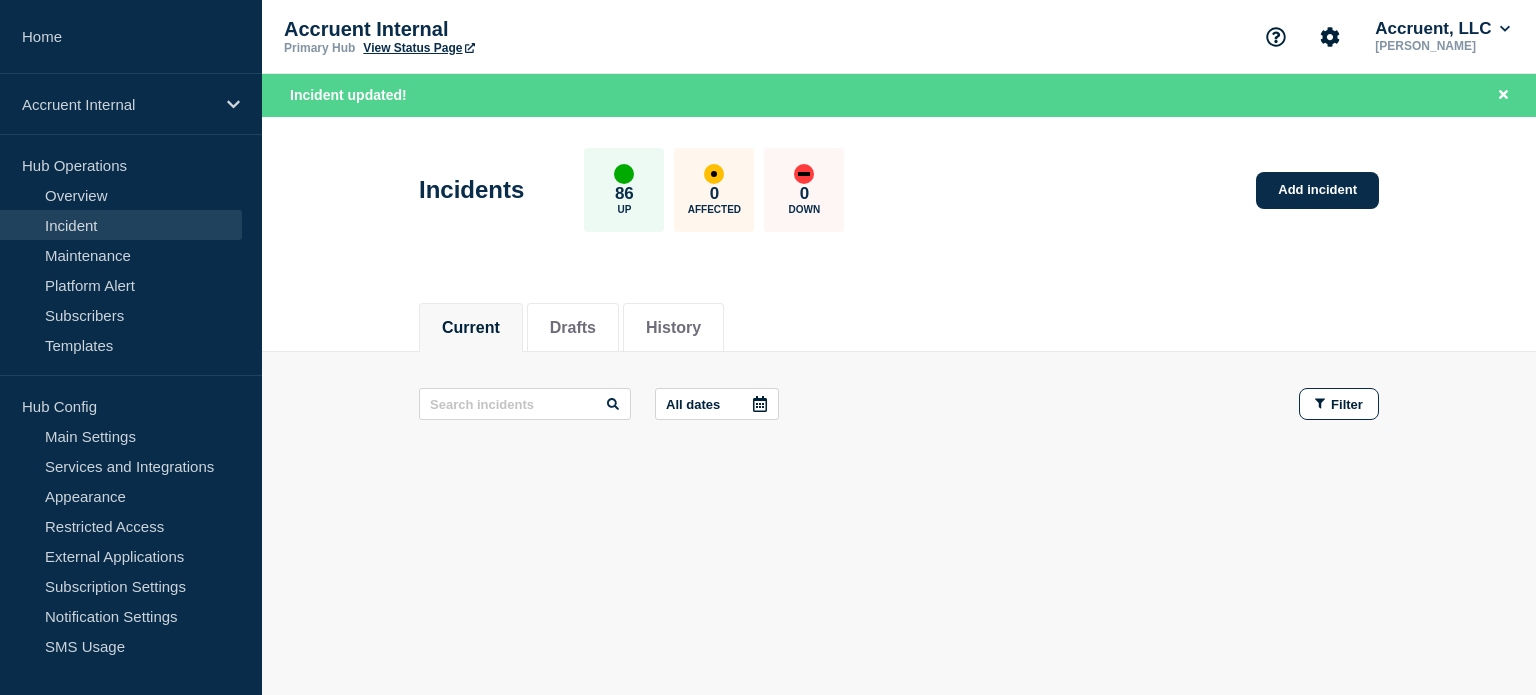 scroll, scrollTop: 0, scrollLeft: 0, axis: both 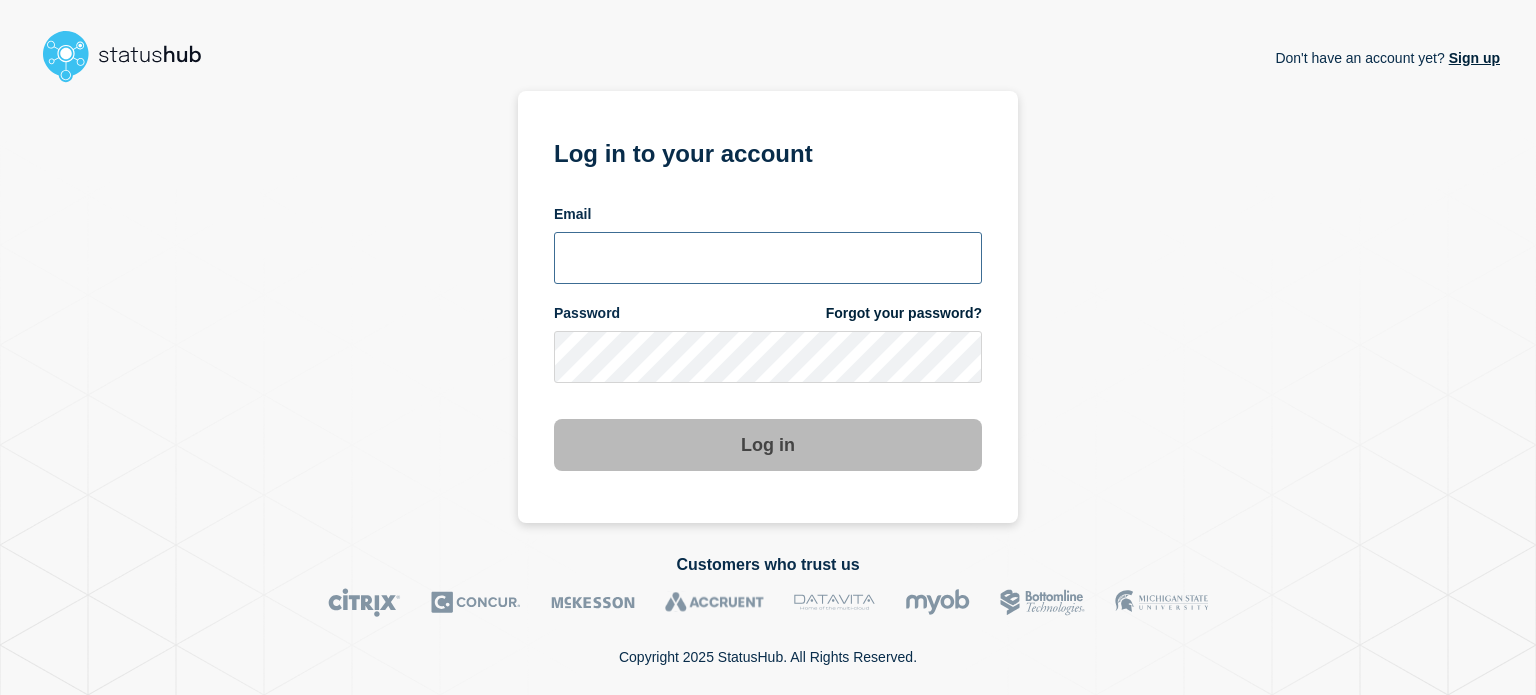type on "natalia.alimonda@accruent.com" 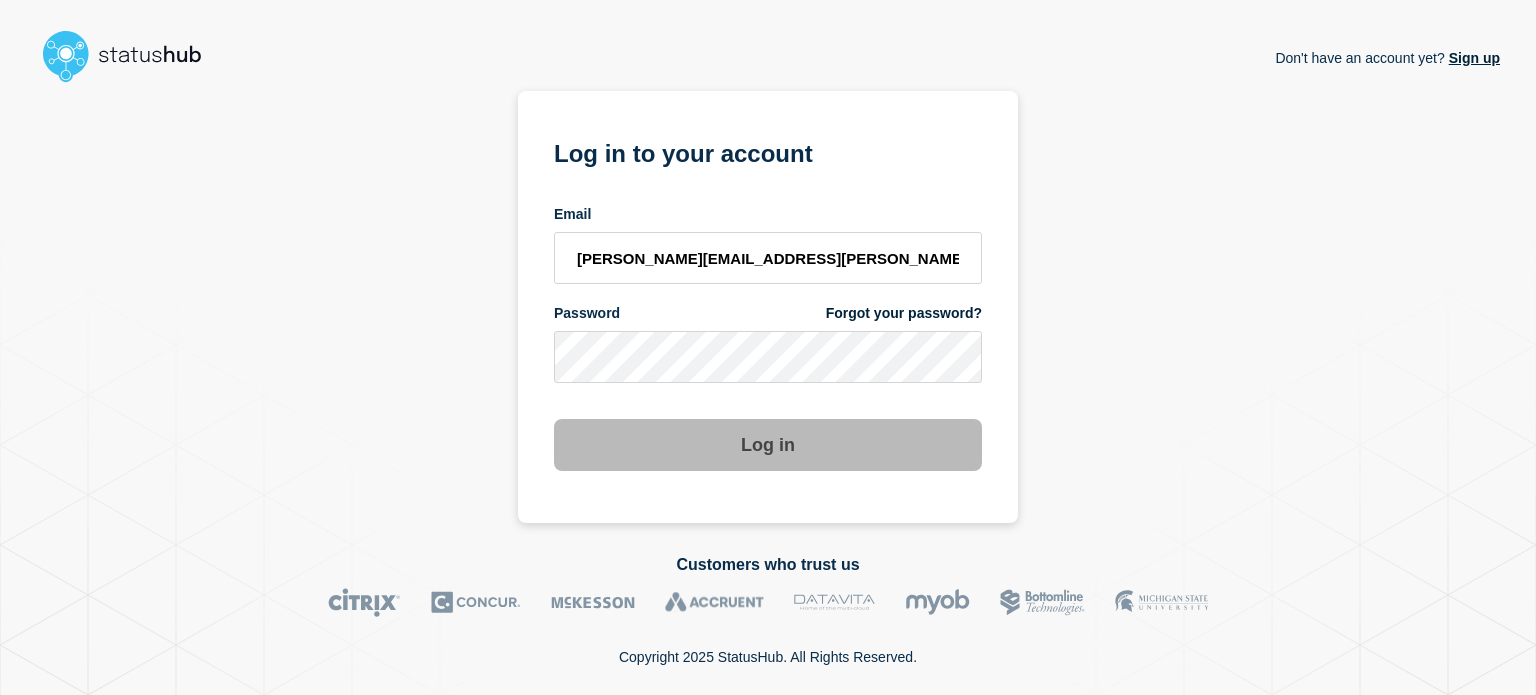 click on "Log in" at bounding box center (768, 445) 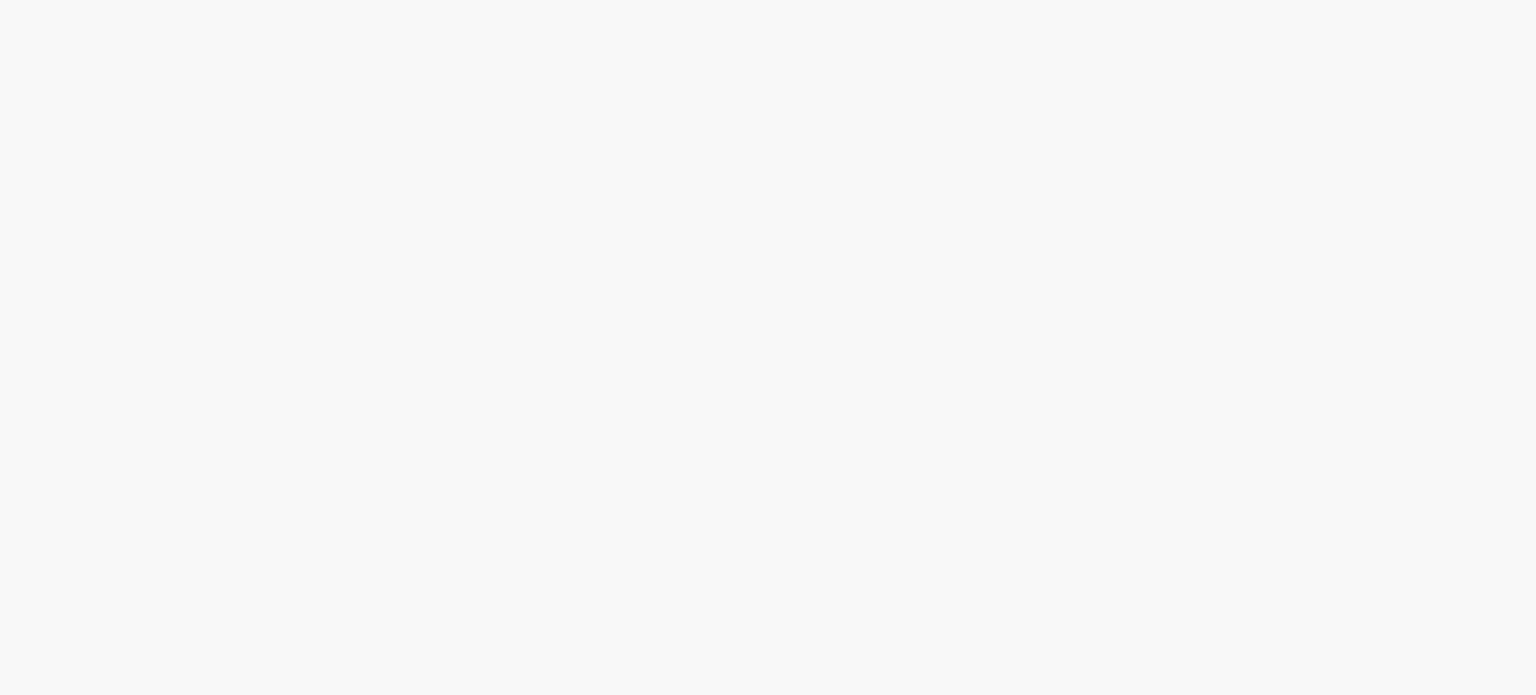 scroll, scrollTop: 0, scrollLeft: 0, axis: both 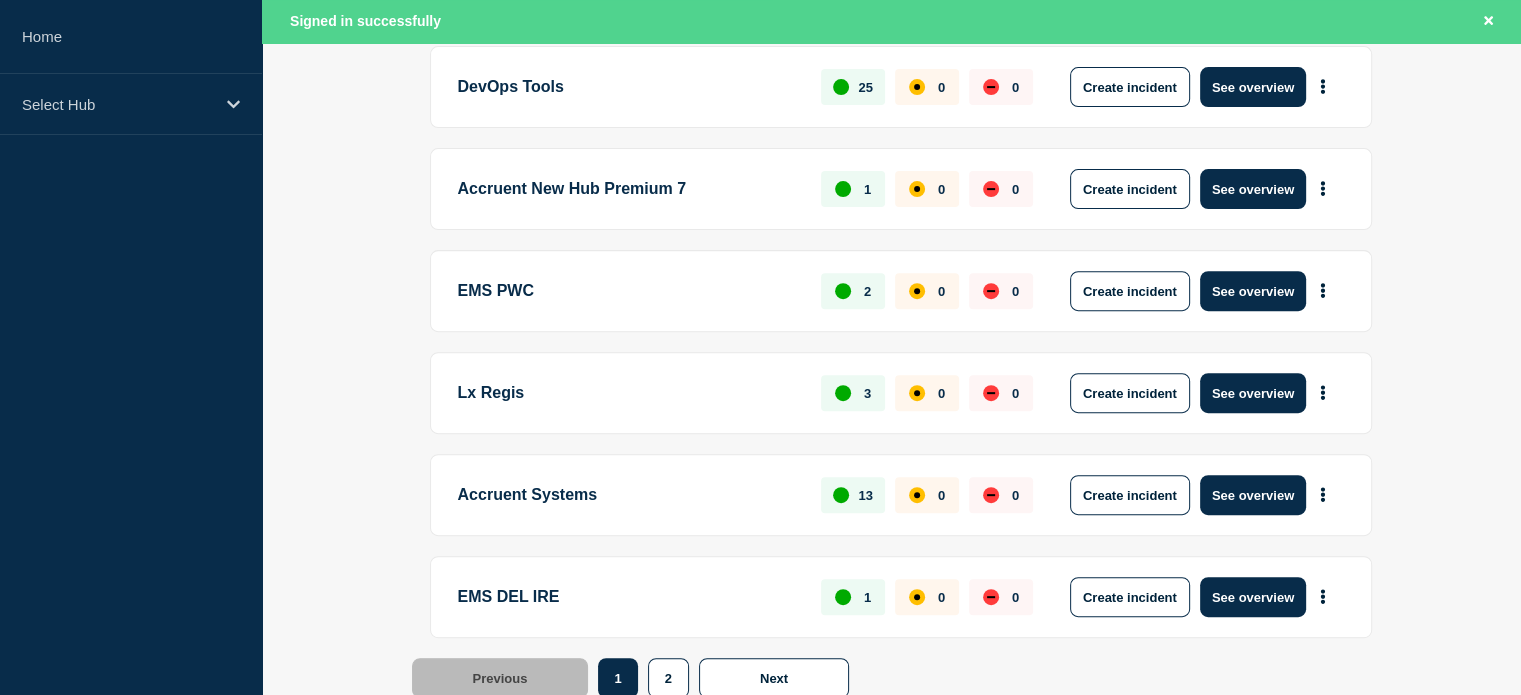 click on "Accruent Systems" at bounding box center (628, 495) 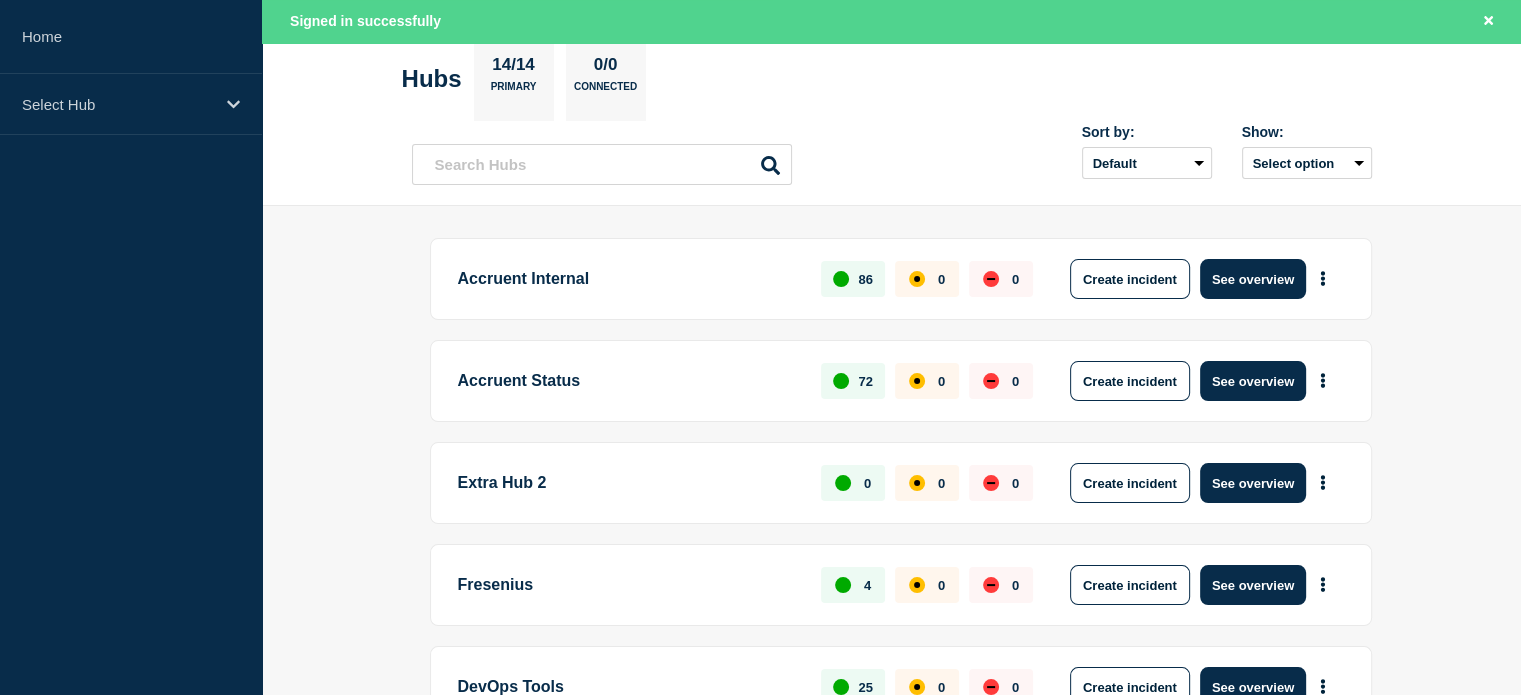 scroll, scrollTop: 0, scrollLeft: 0, axis: both 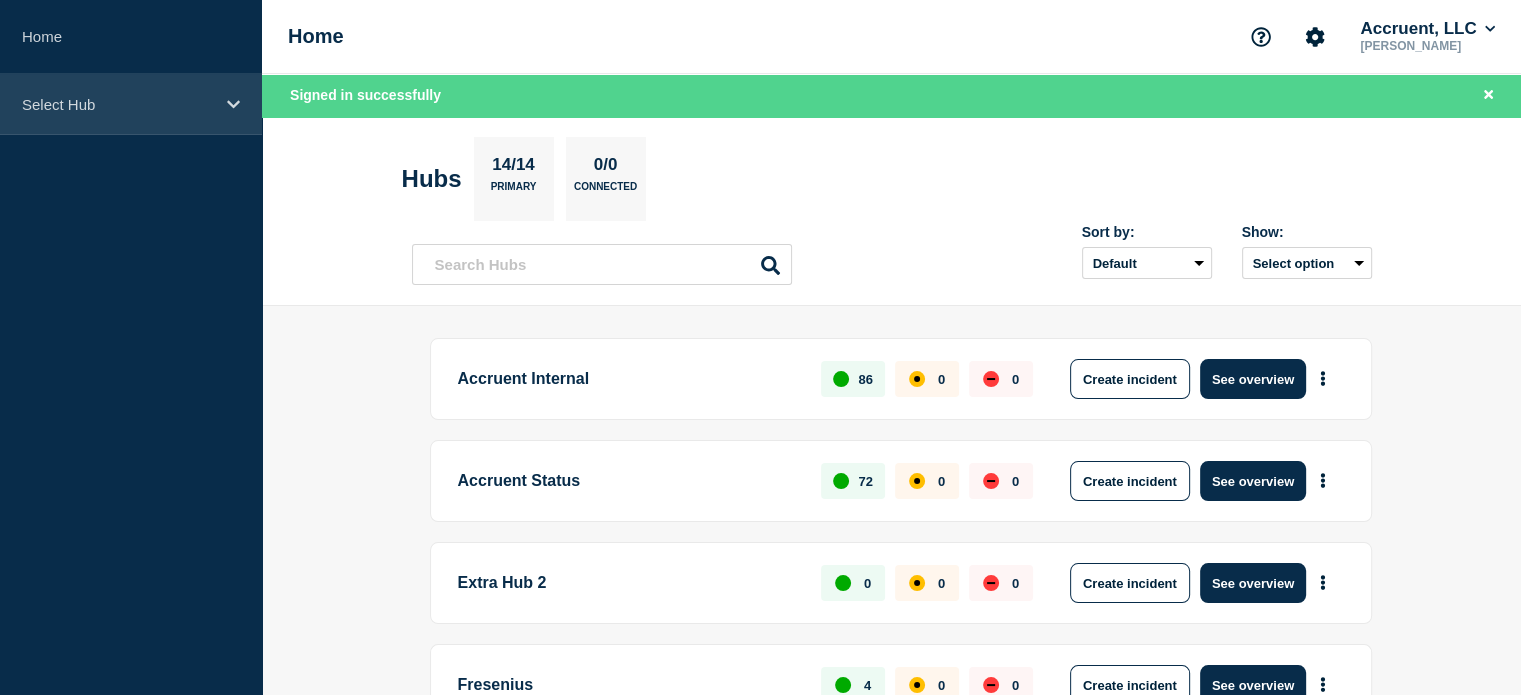 click on "Select Hub" at bounding box center [131, 104] 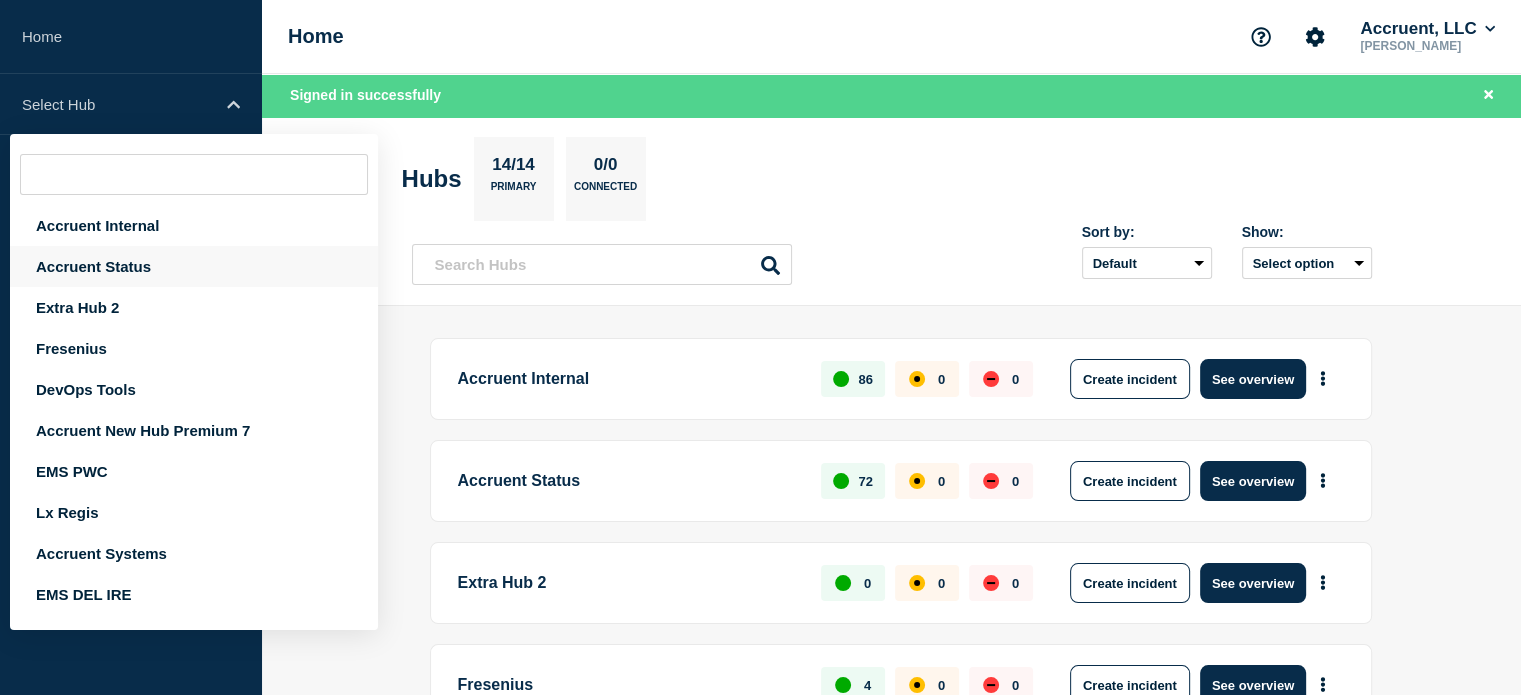 click on "Accruent Status" at bounding box center (194, 266) 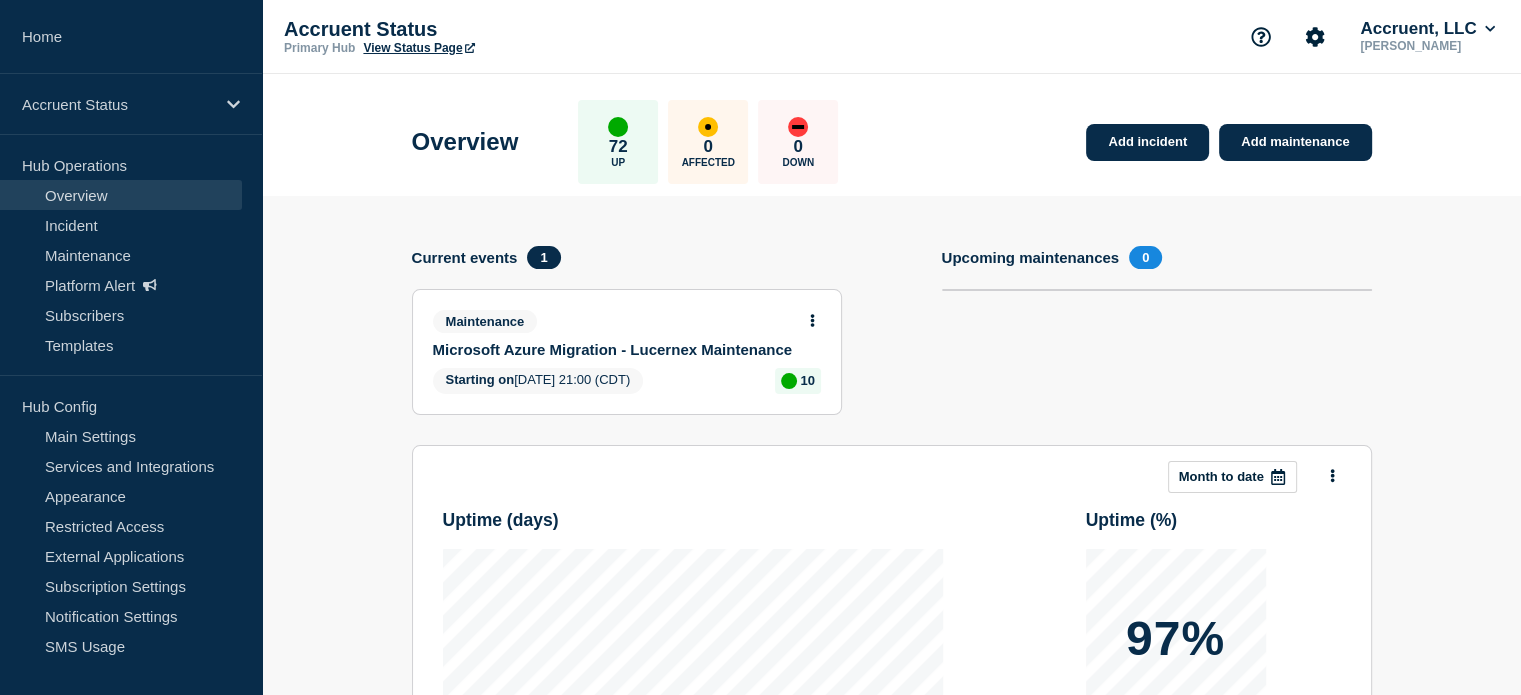 click on "Microsoft Azure Migration - Lucernex Maintenance" at bounding box center [613, 349] 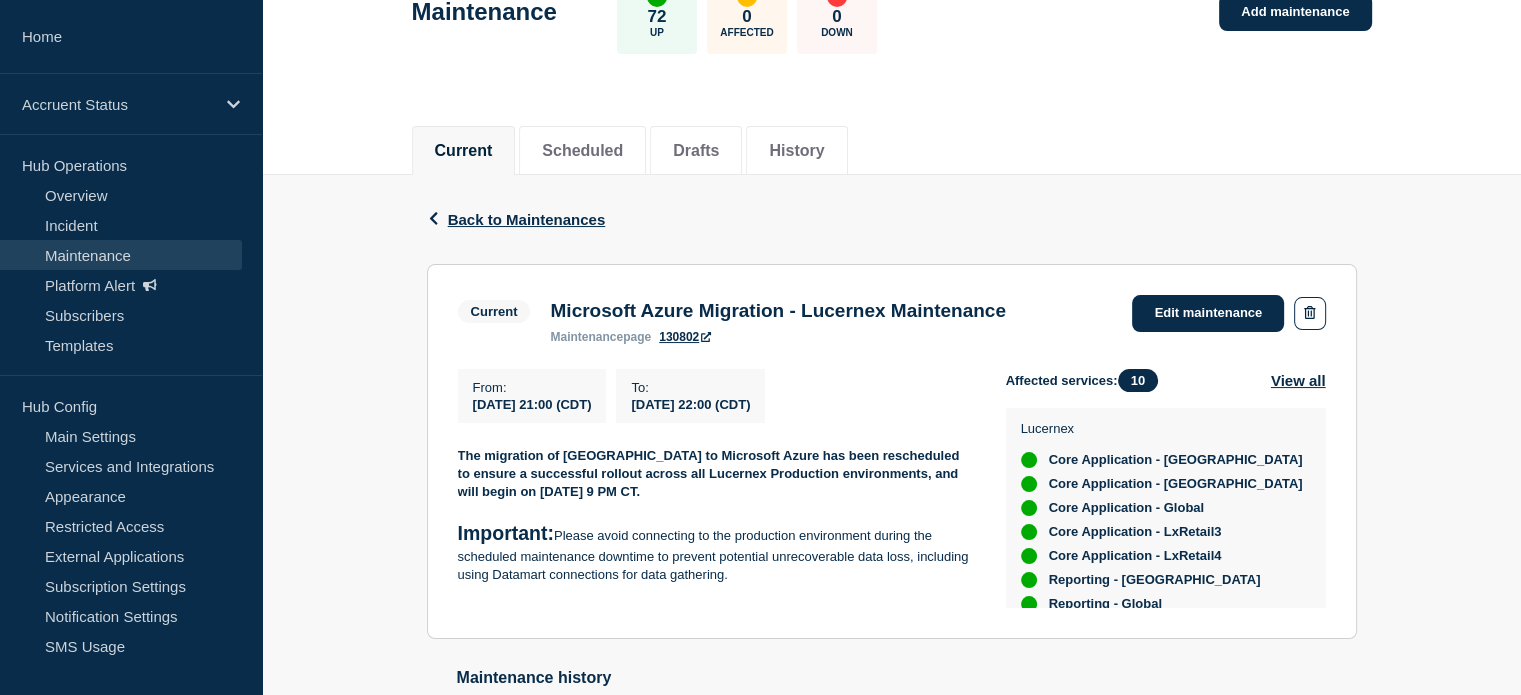 scroll, scrollTop: 0, scrollLeft: 0, axis: both 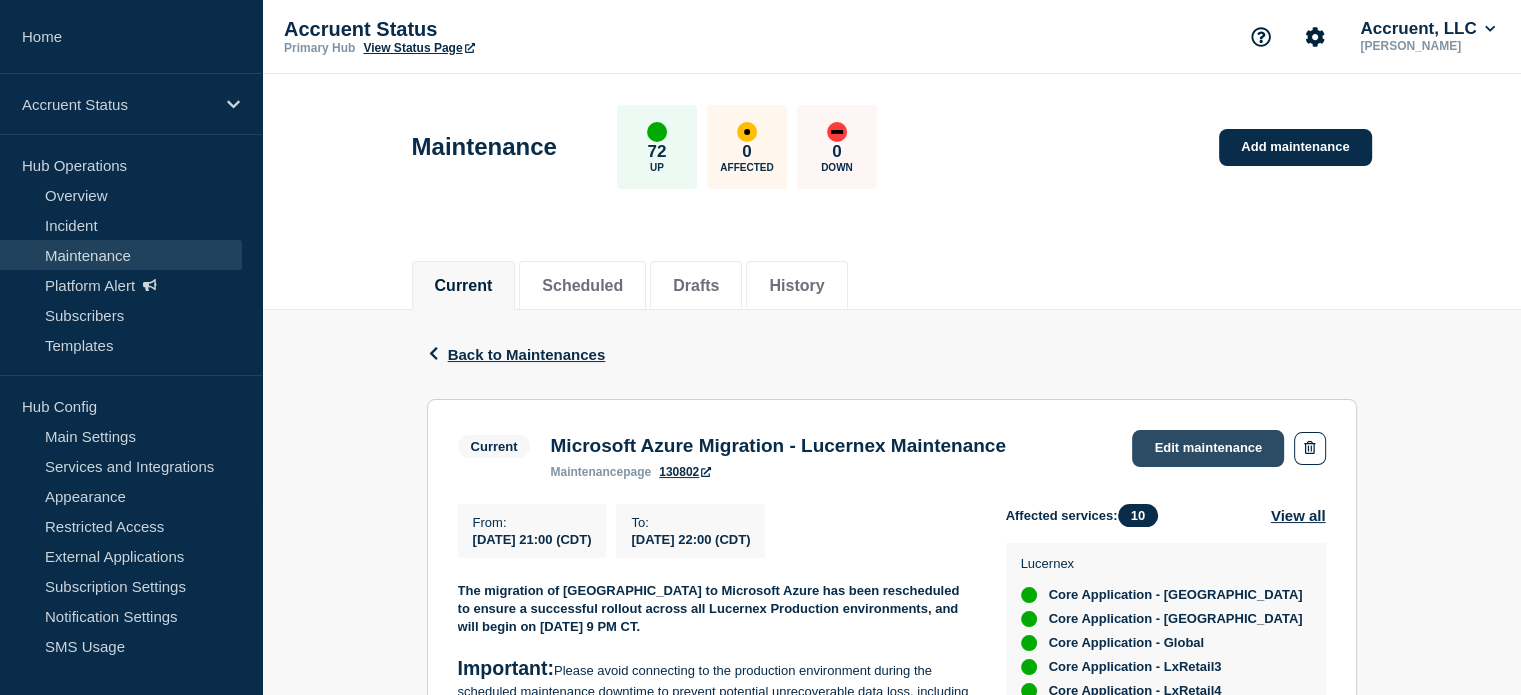 click on "Edit maintenance" 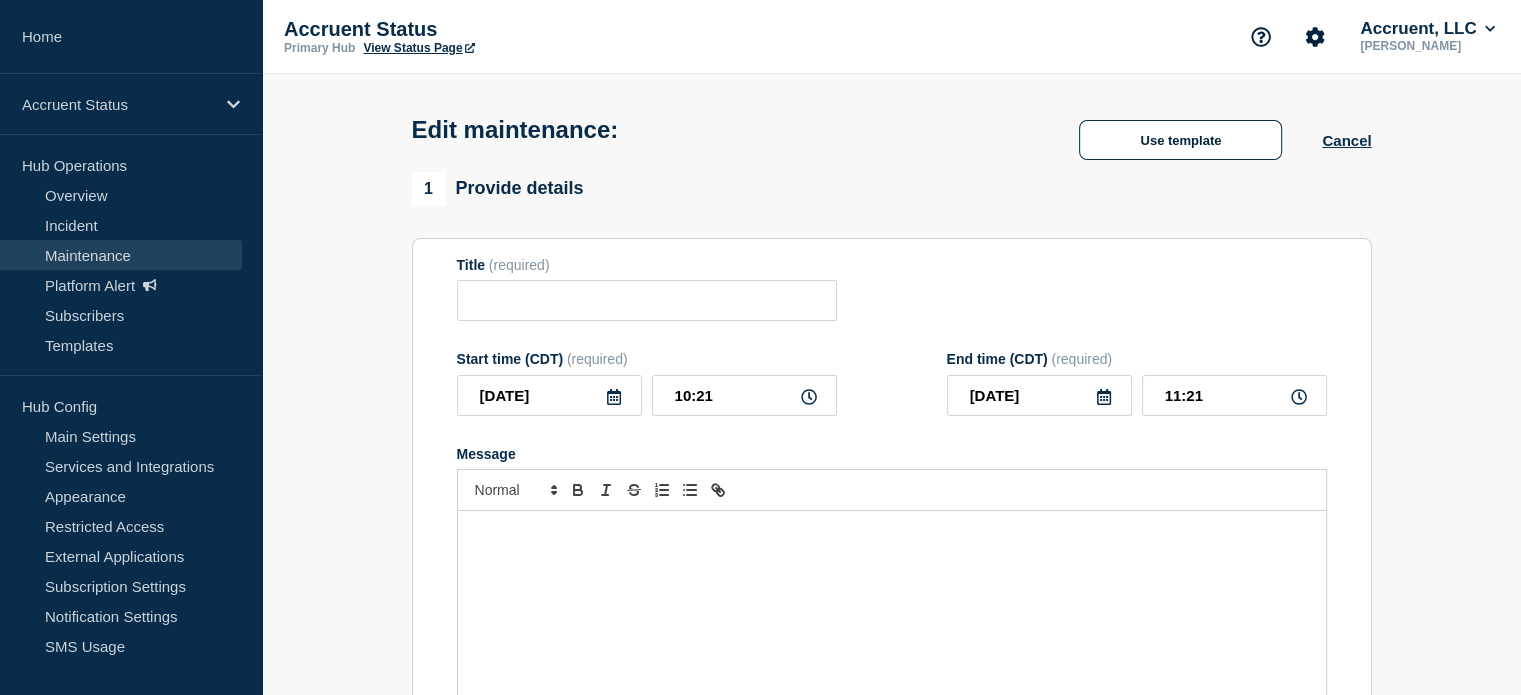 type on "Microsoft Azure Migration - Lucernex Maintenance" 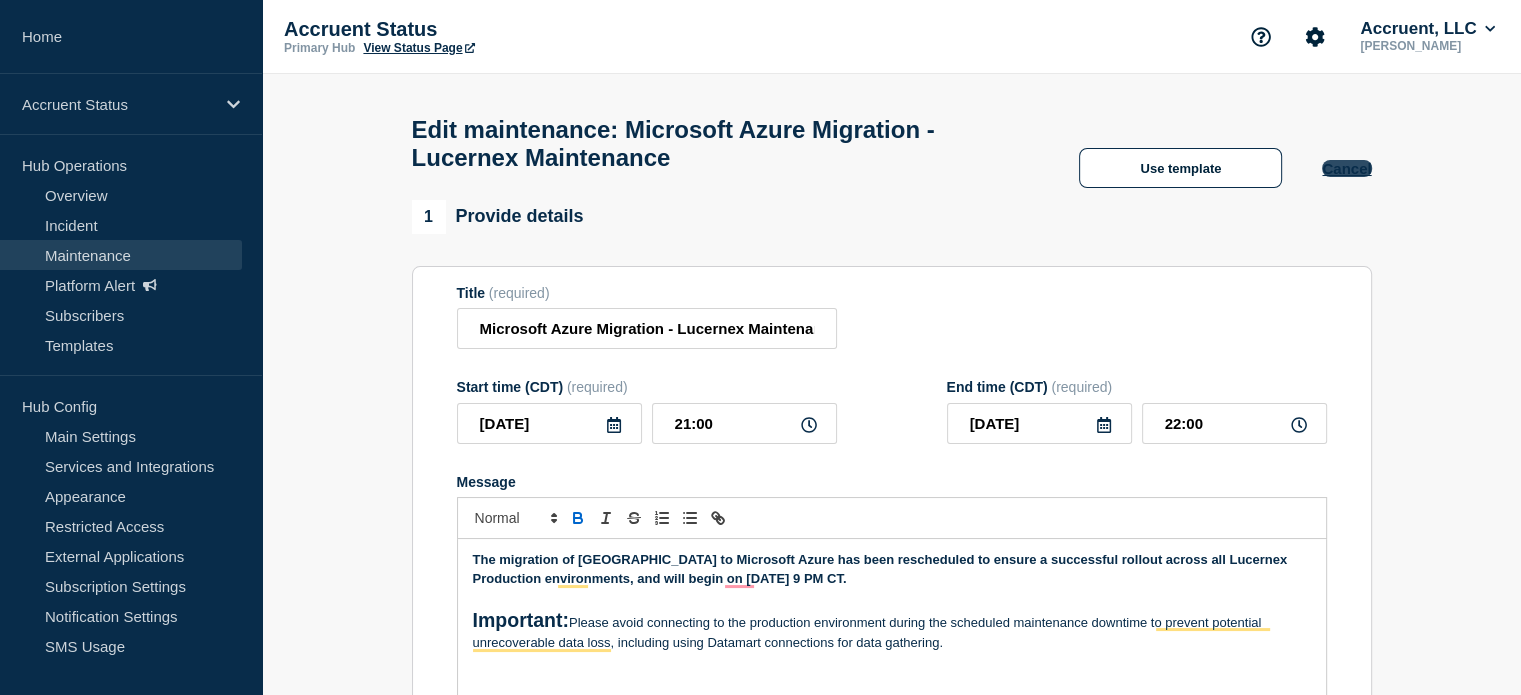 click on "Cancel" at bounding box center [1346, 168] 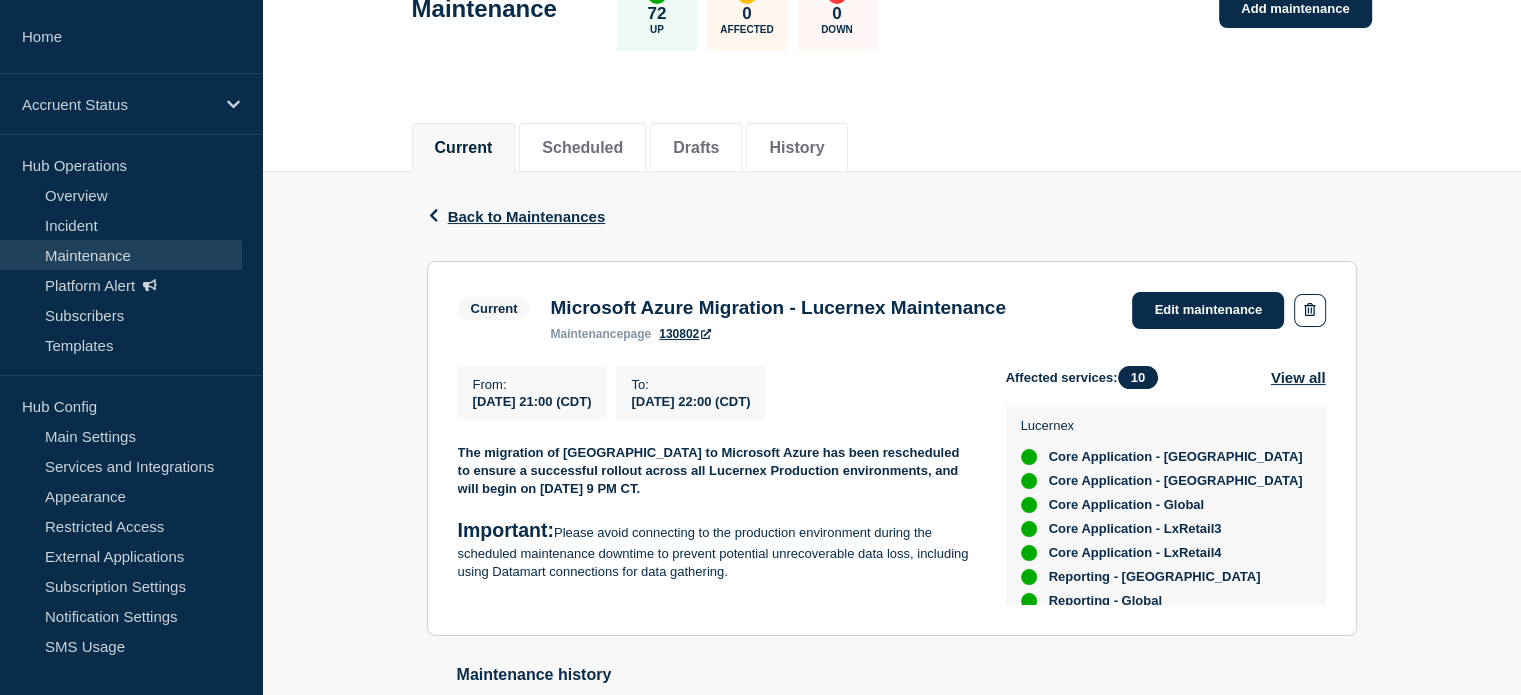 scroll, scrollTop: 0, scrollLeft: 0, axis: both 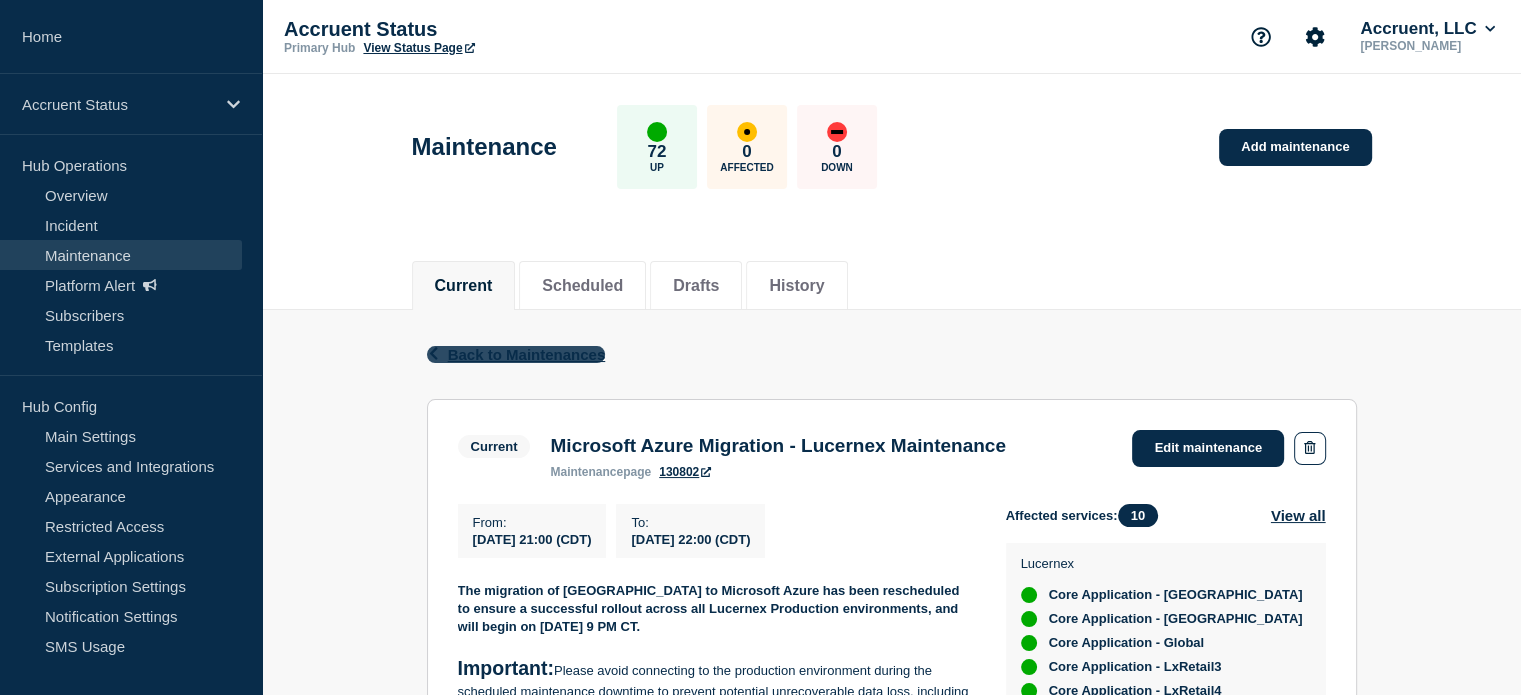 click on "Back to Maintenances" 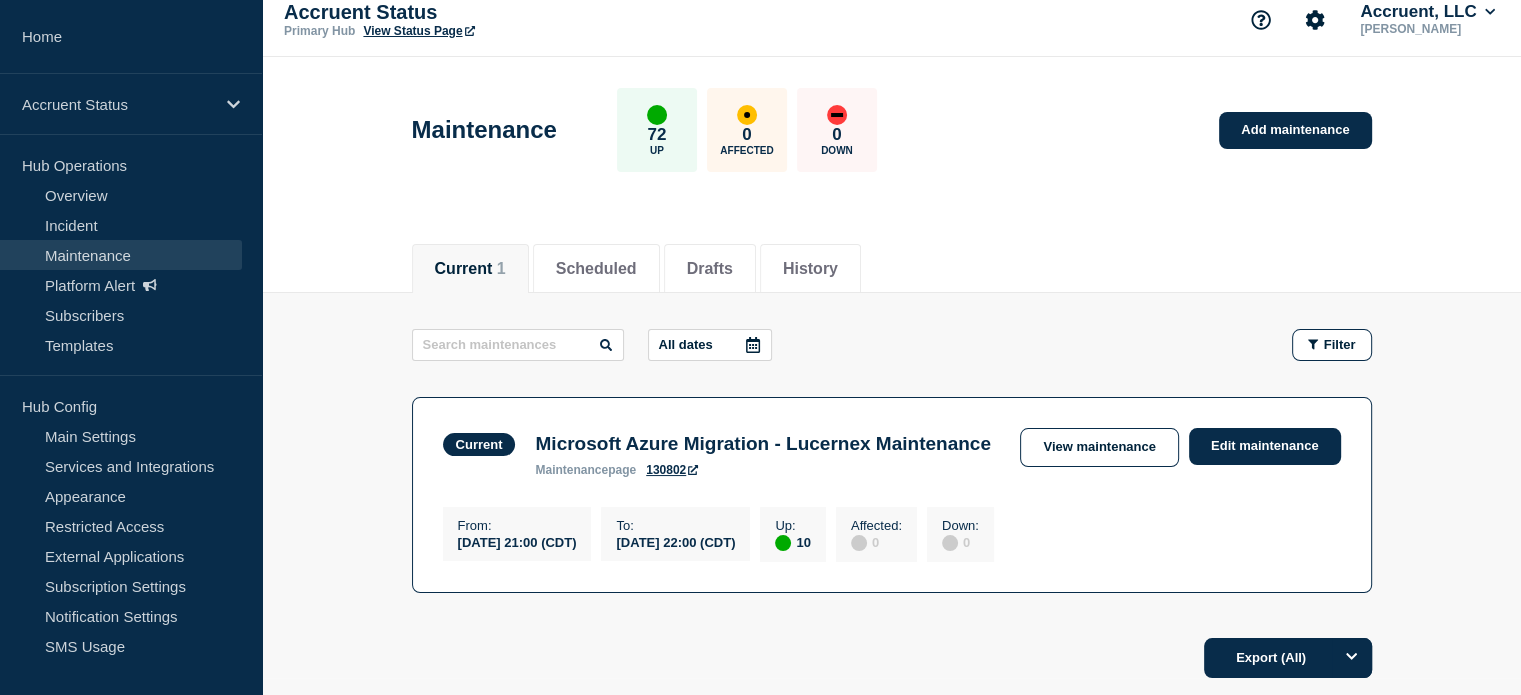scroll, scrollTop: 13, scrollLeft: 0, axis: vertical 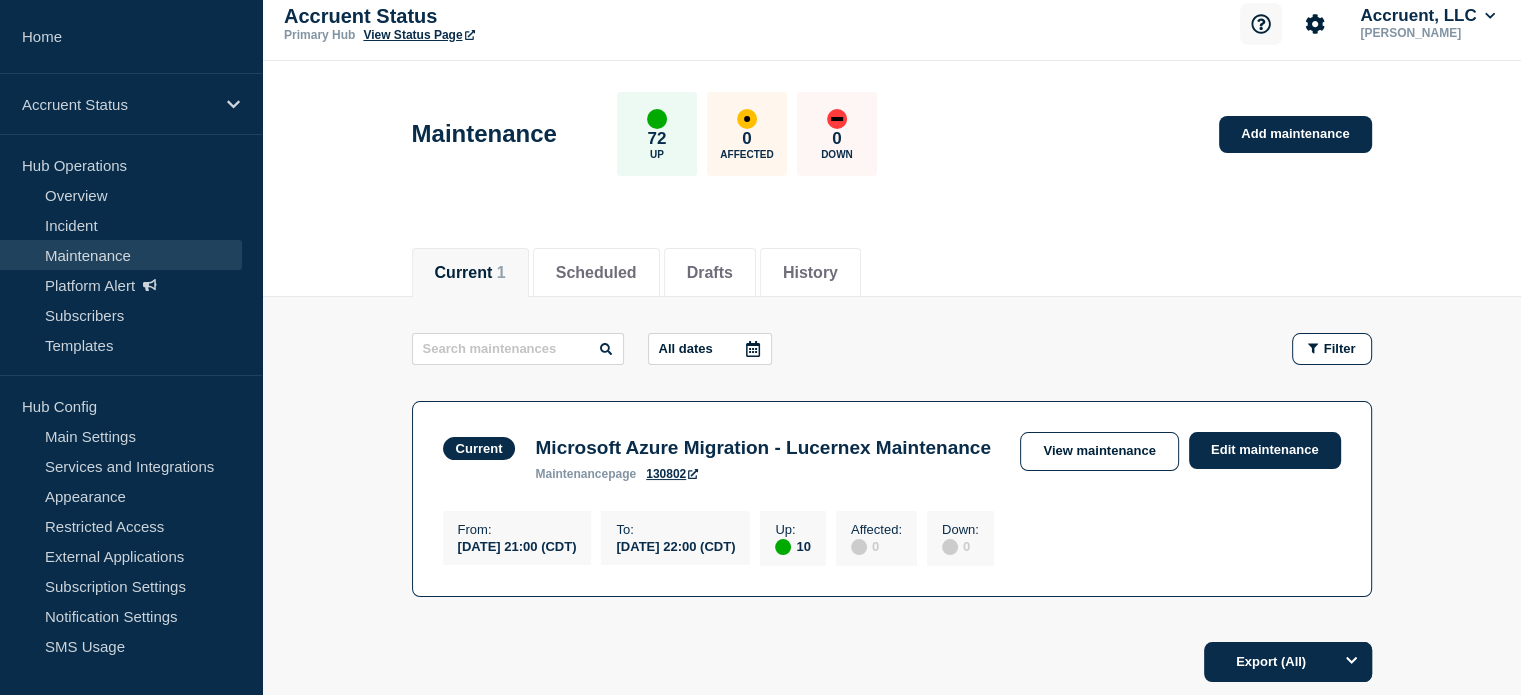 click 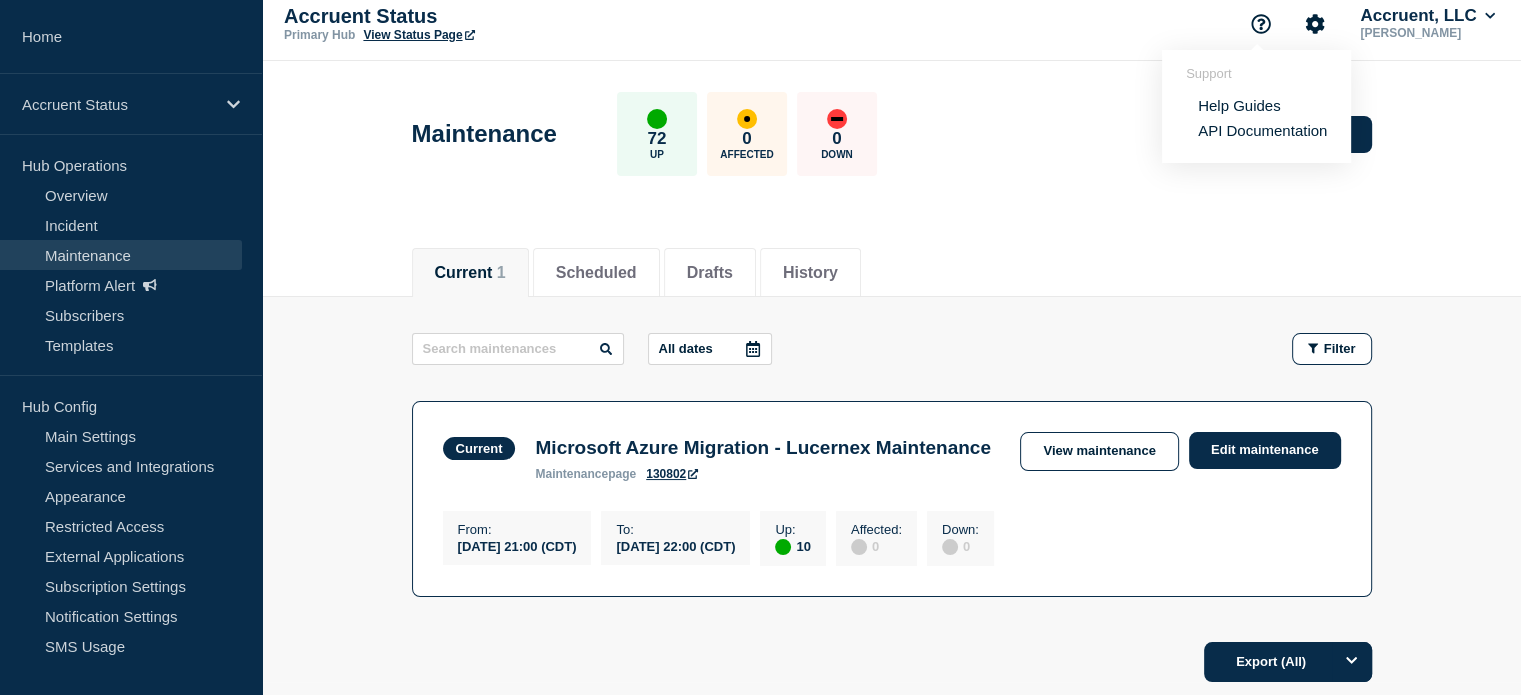 click on "Help Guides" at bounding box center (1239, 105) 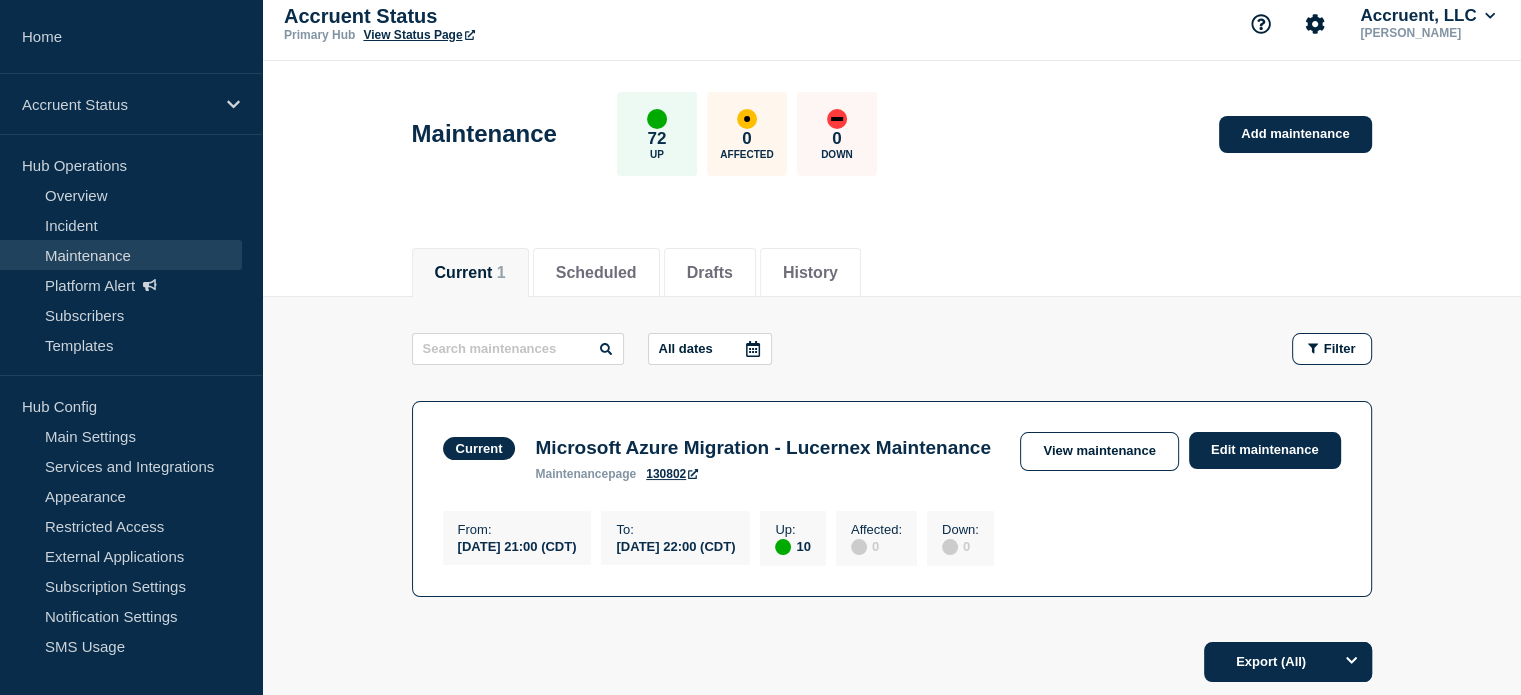 click on "From :  2025-07-11 21:00 (CDT) To :  2025-07-13 22:00 (CDT) Up :  10 Affected :  0 Down :  0" 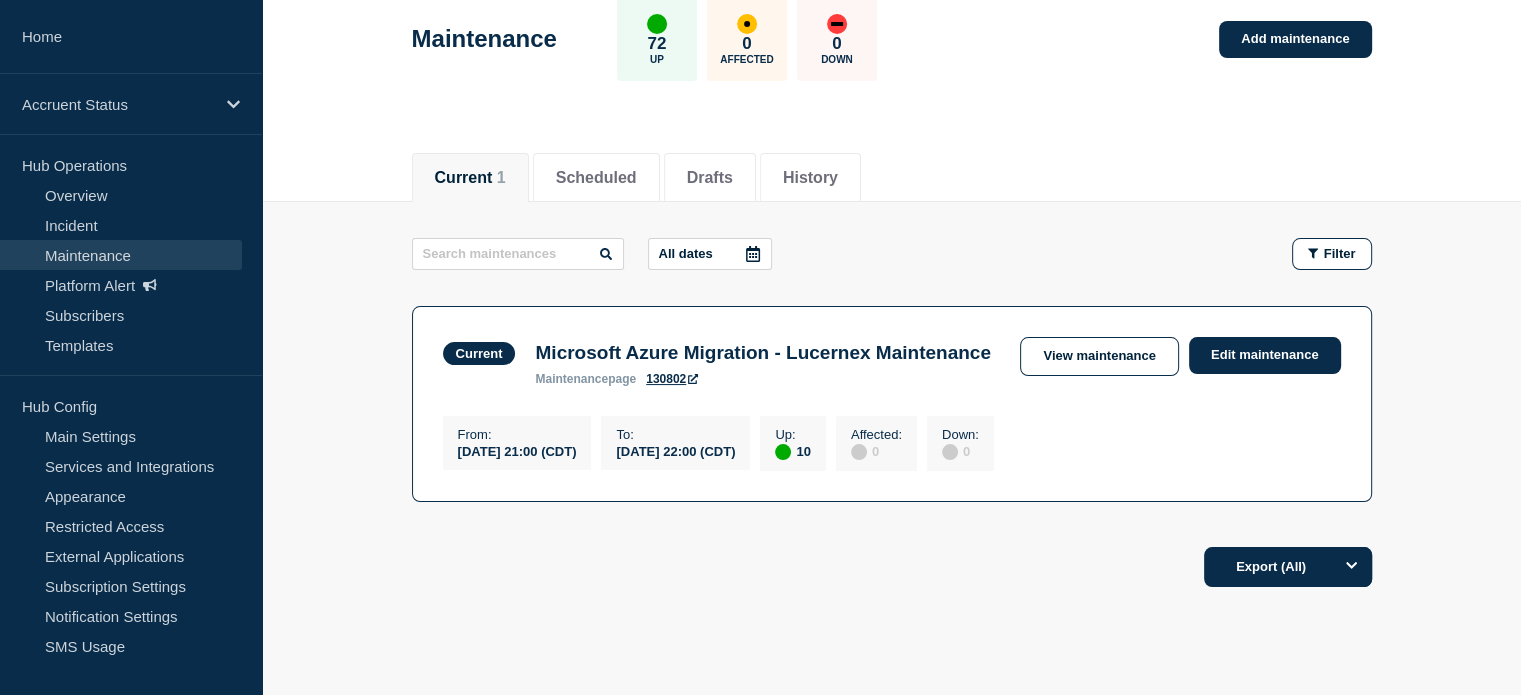 scroll, scrollTop: 213, scrollLeft: 0, axis: vertical 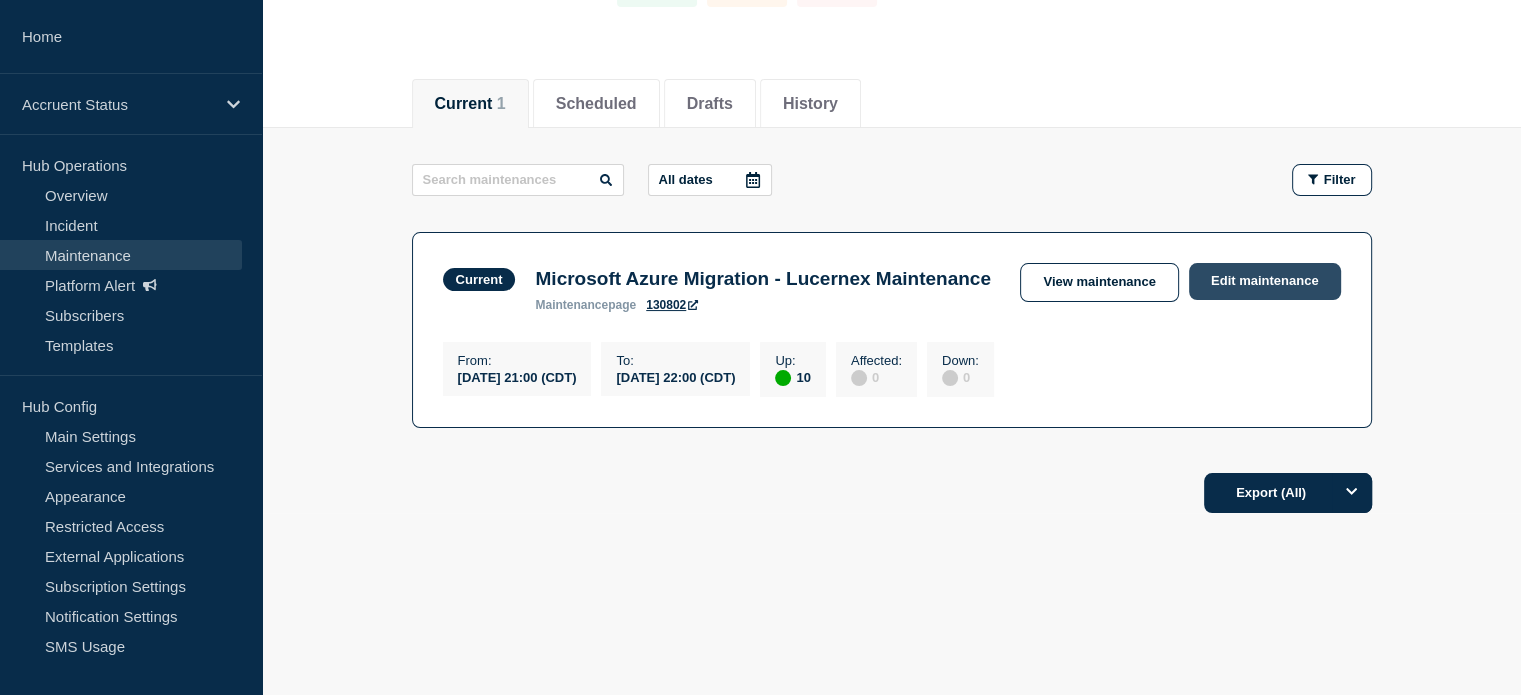 click on "Edit maintenance" at bounding box center (1265, 281) 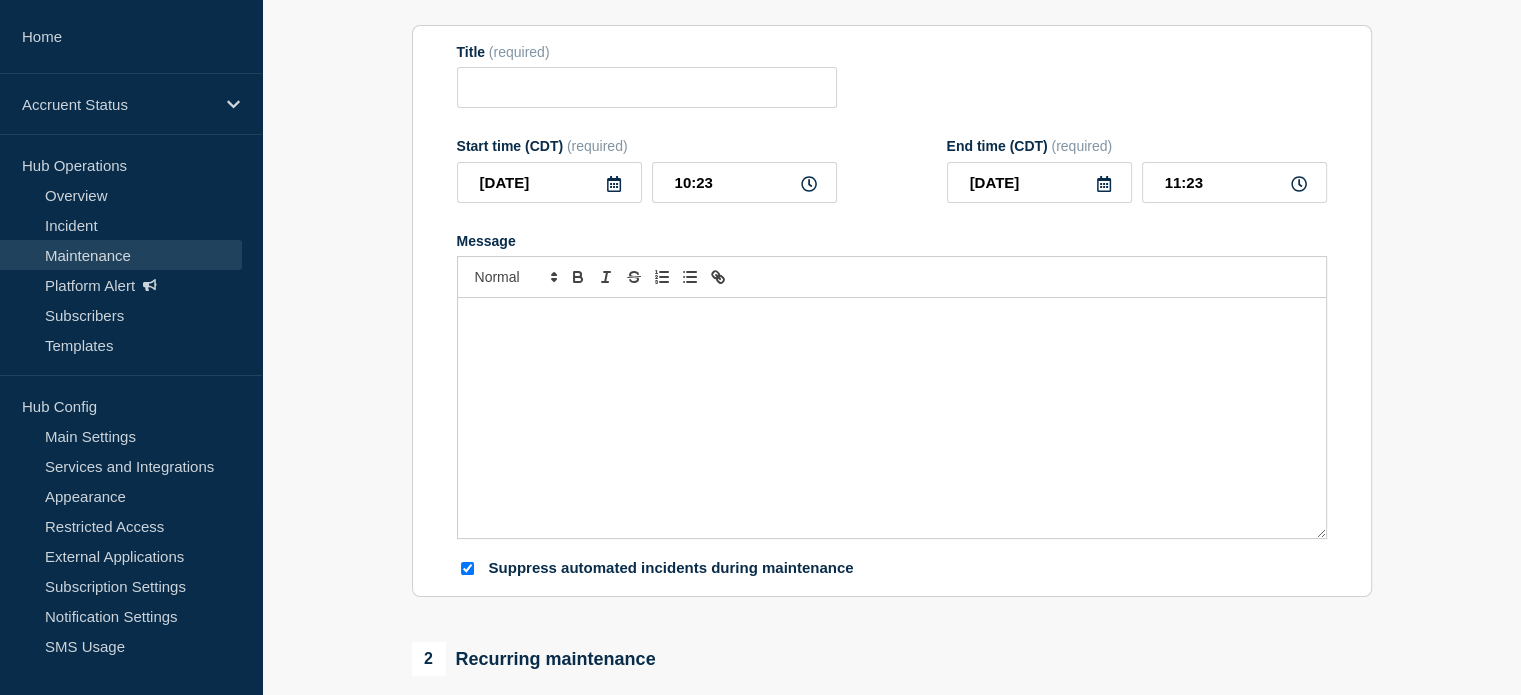 type on "Microsoft Azure Migration - Lucernex Maintenance" 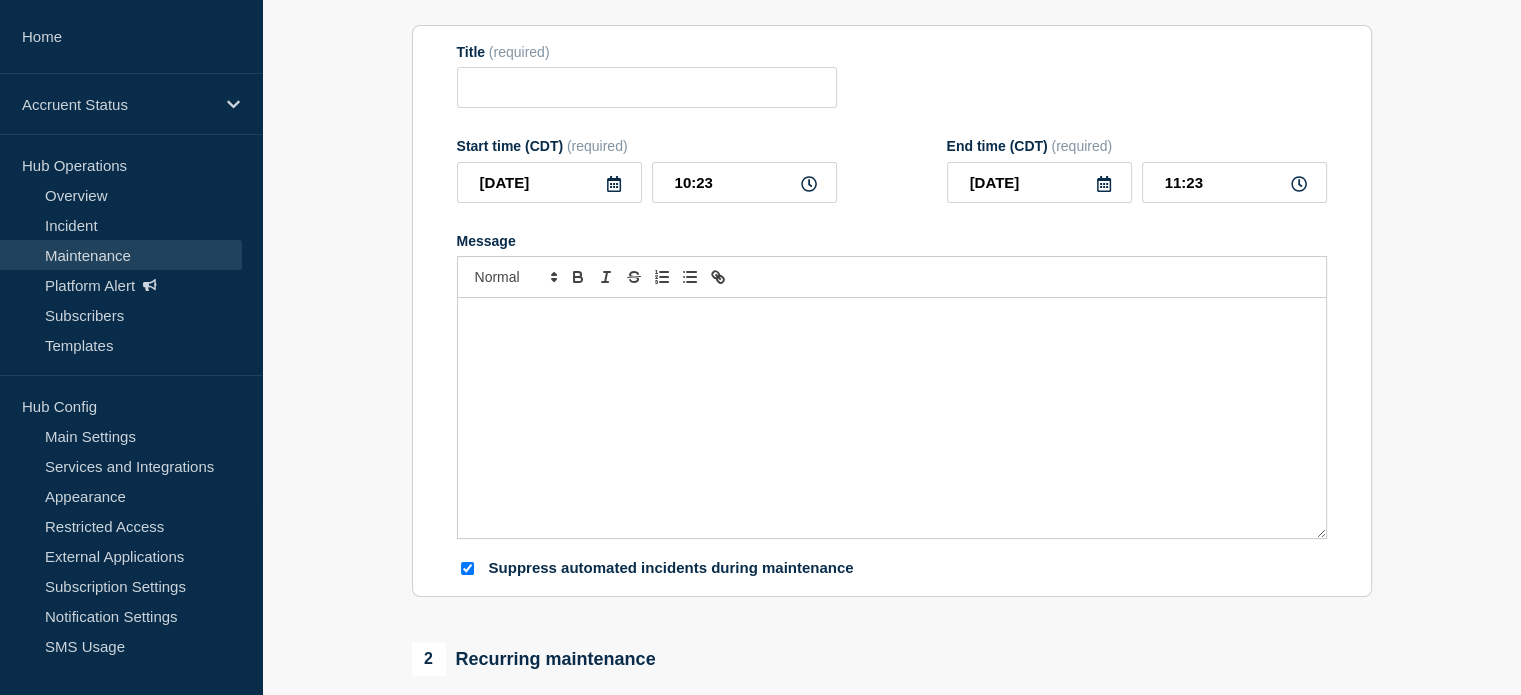 type on "[DATE]" 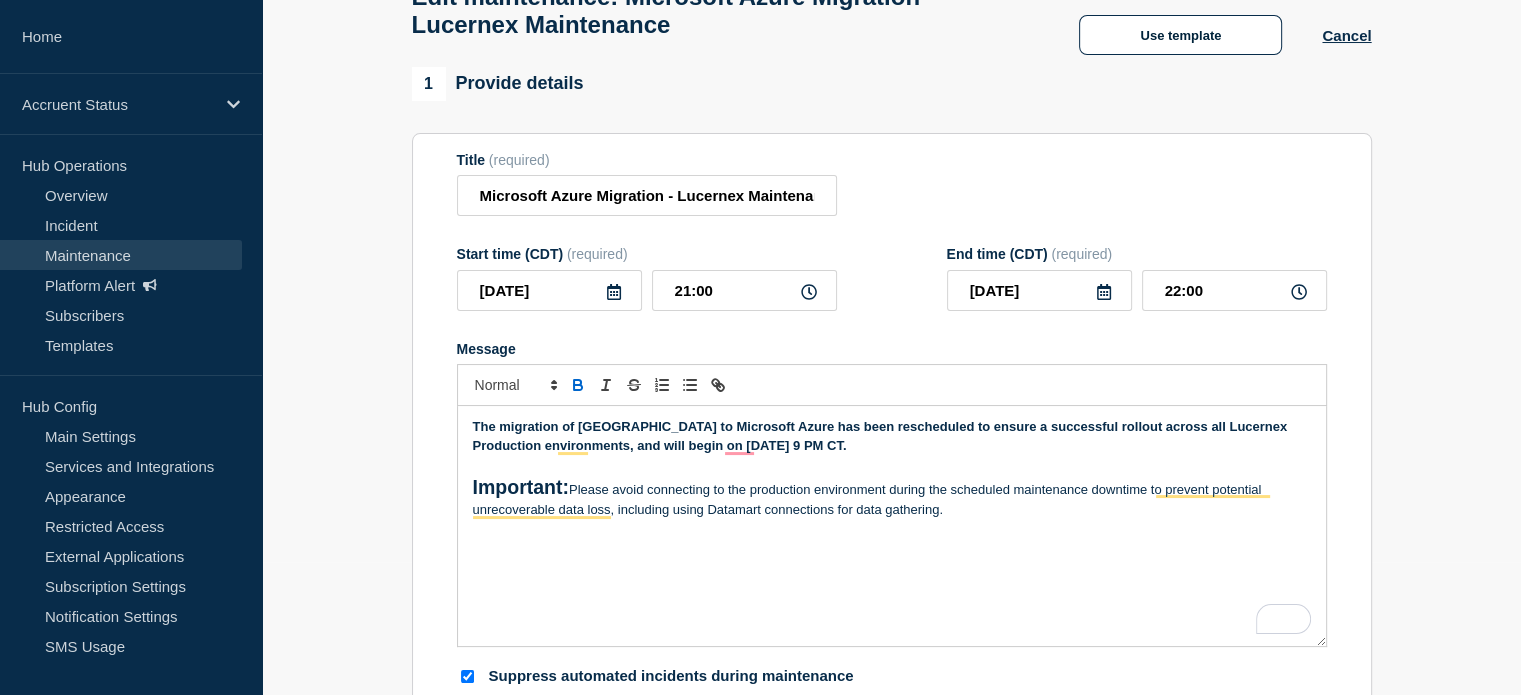 scroll, scrollTop: 0, scrollLeft: 0, axis: both 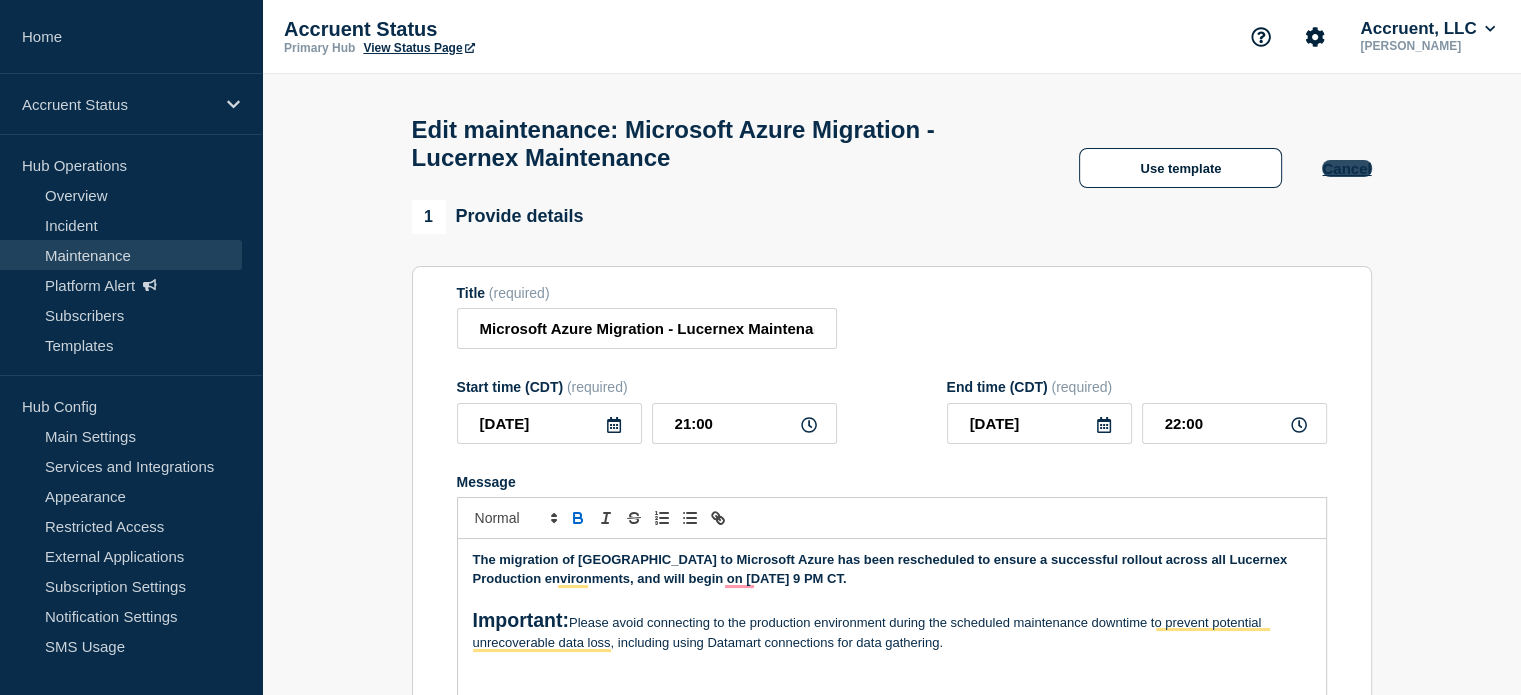 click on "Cancel" at bounding box center [1346, 168] 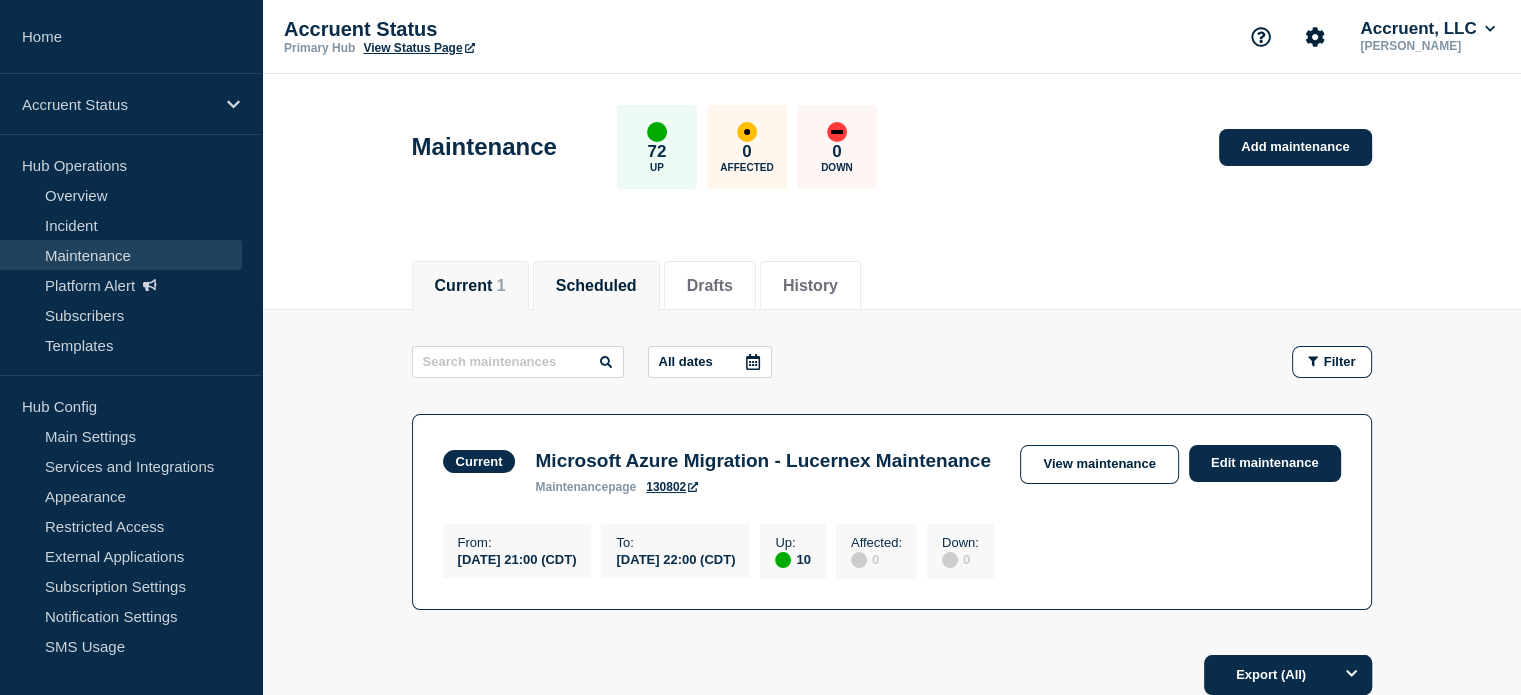click on "Scheduled" at bounding box center [596, 286] 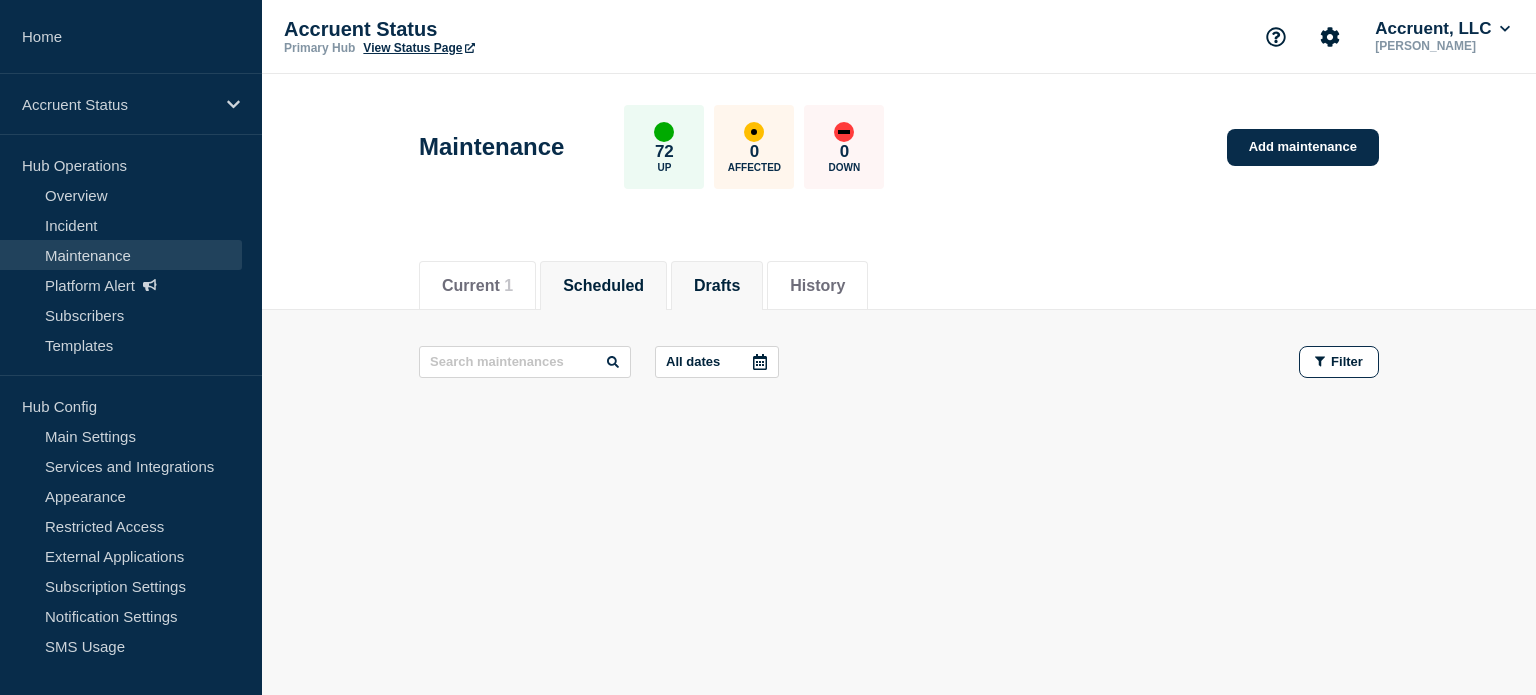 click on "Drafts" at bounding box center (717, 286) 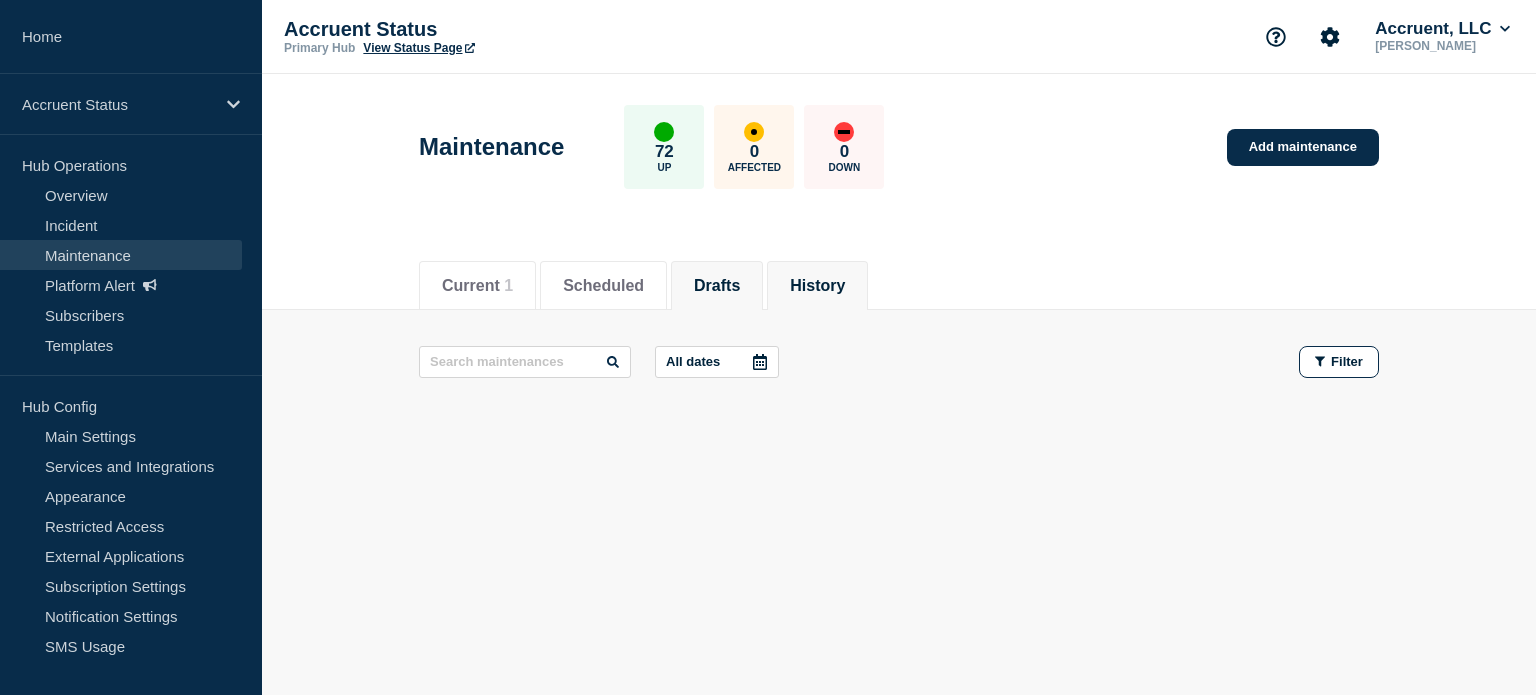 click on "History" 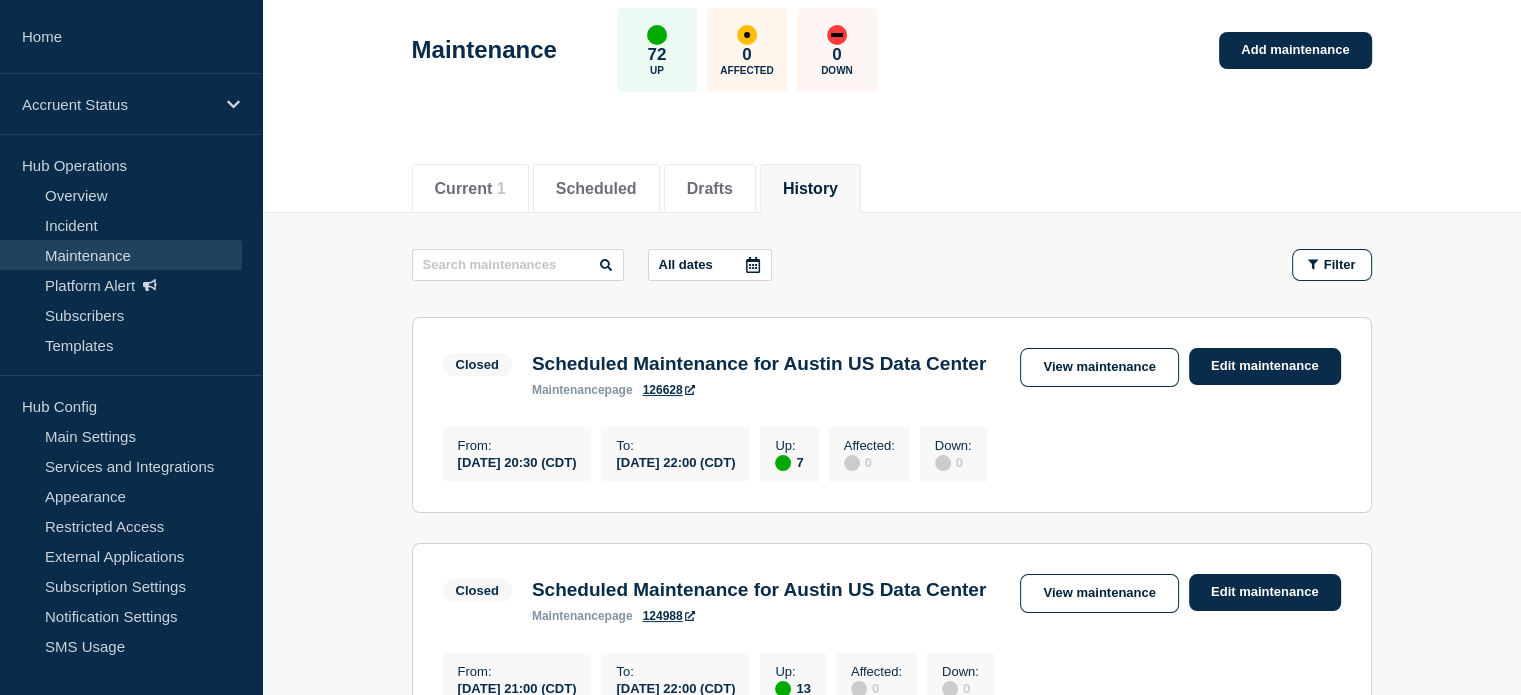 scroll, scrollTop: 0, scrollLeft: 0, axis: both 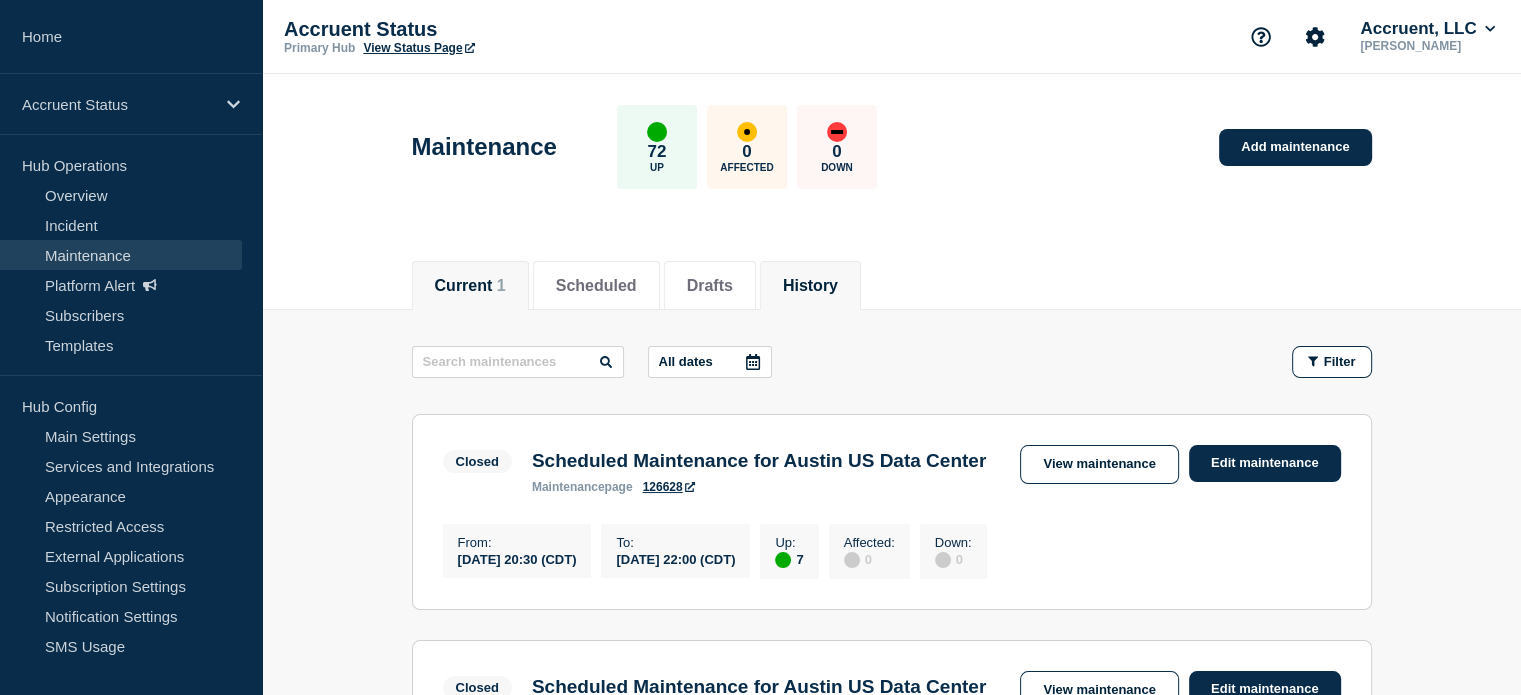 click on "Current    1" 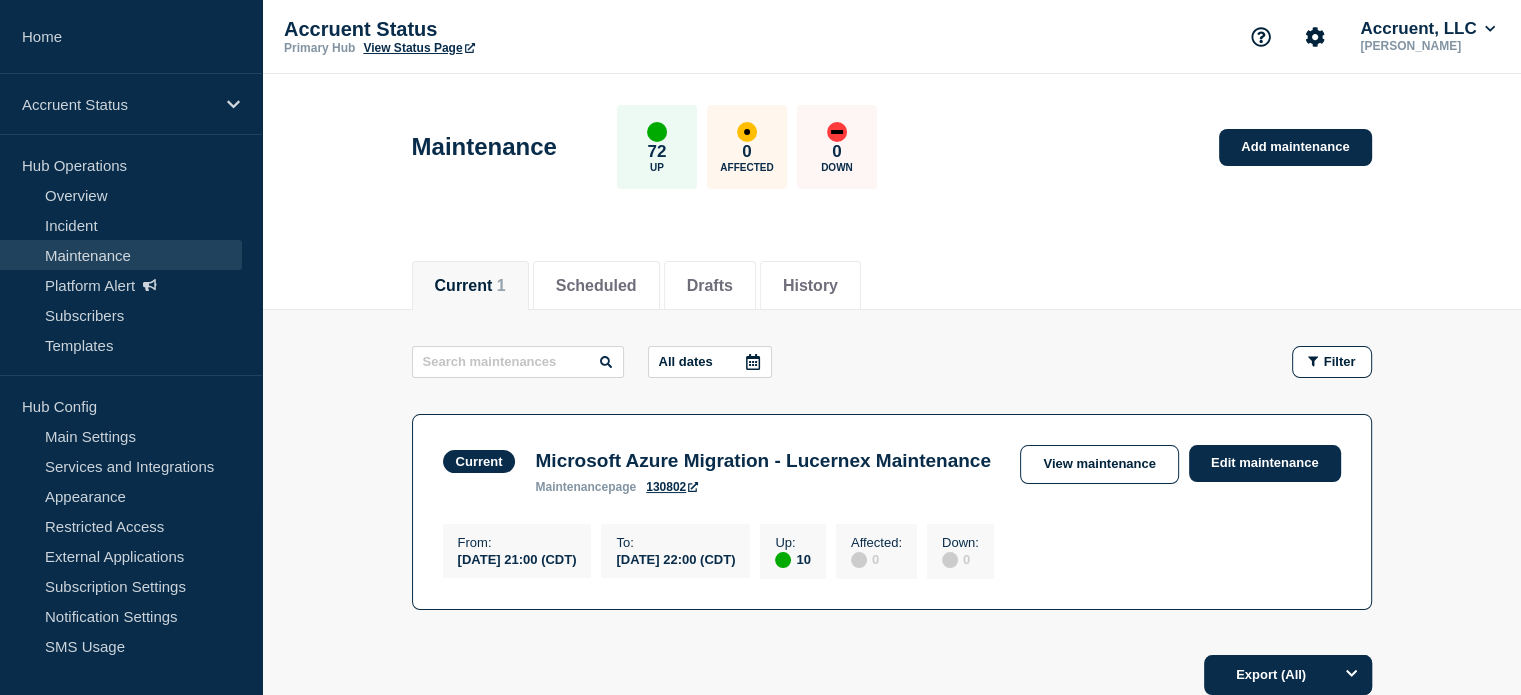 click on "Current" 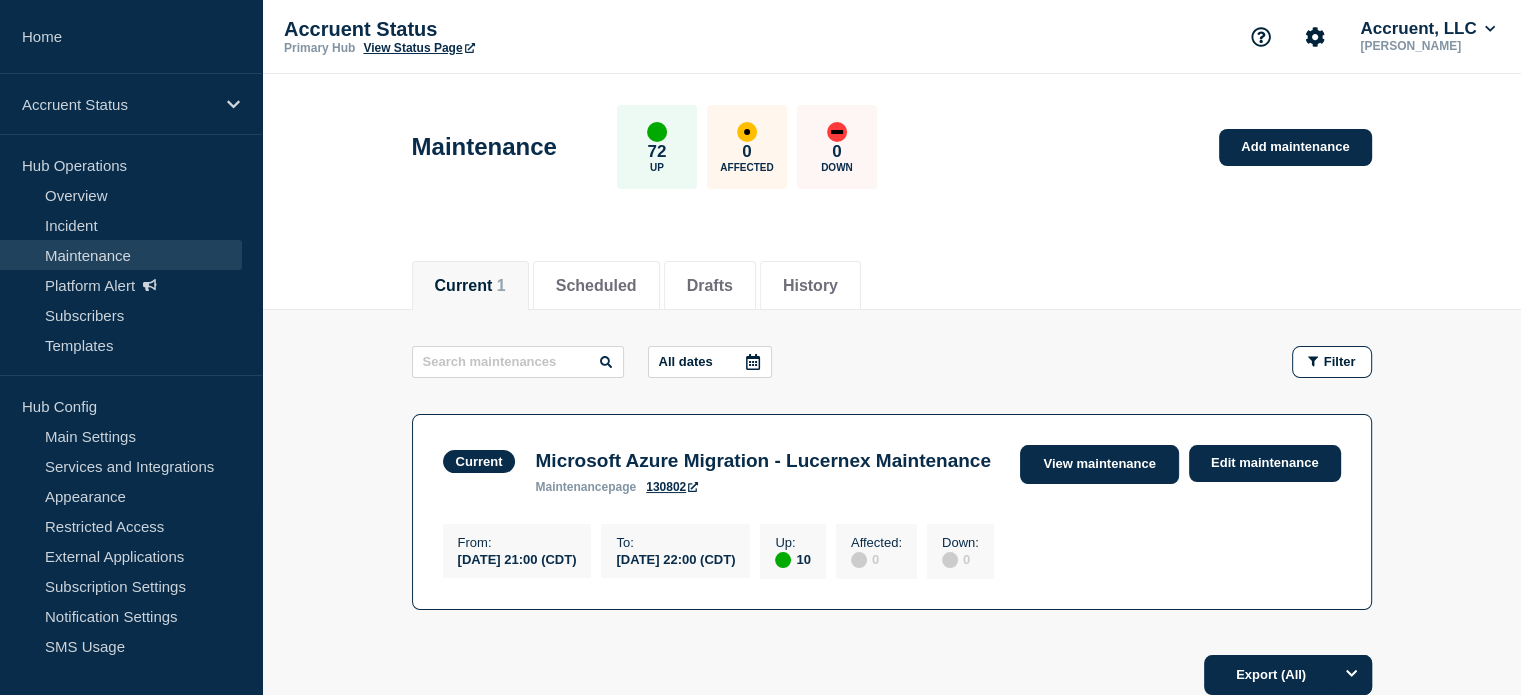 click on "View maintenance" at bounding box center (1099, 464) 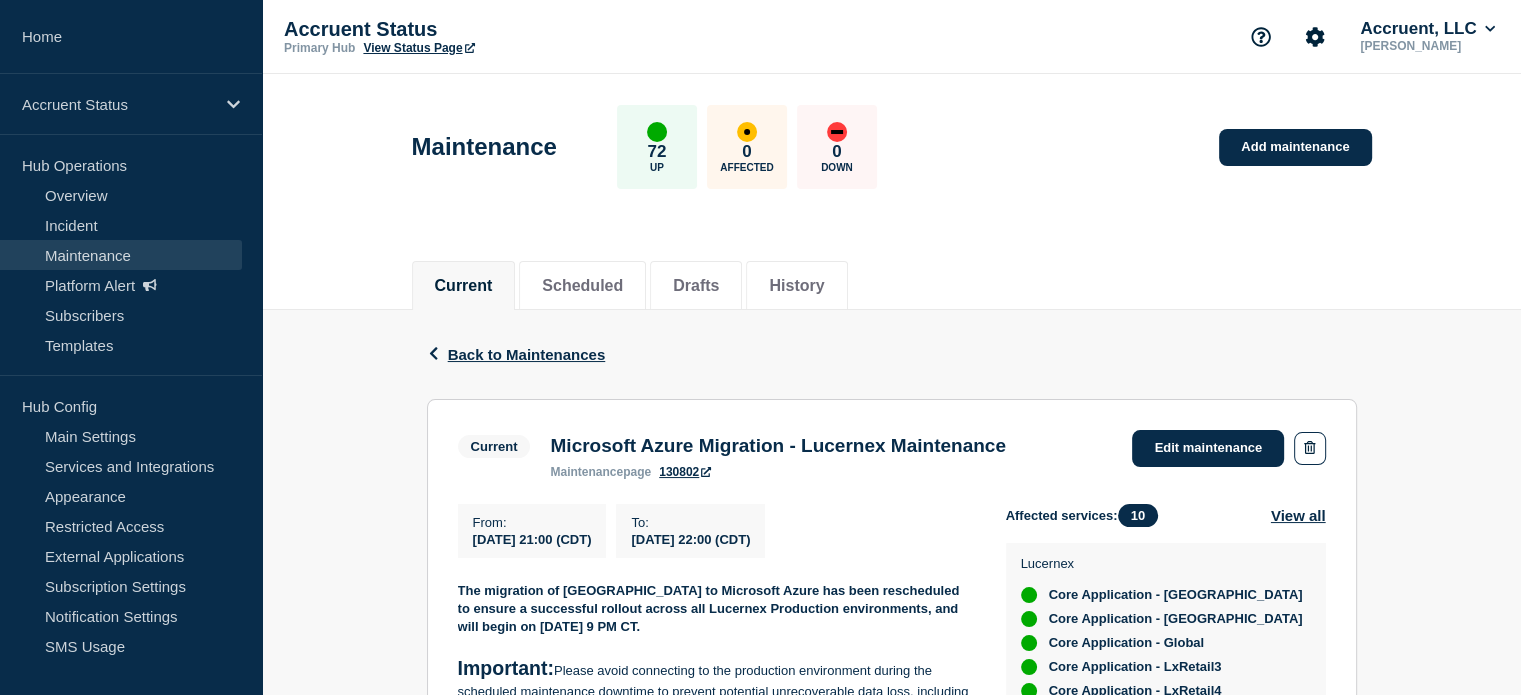 click on "Current" at bounding box center [494, 446] 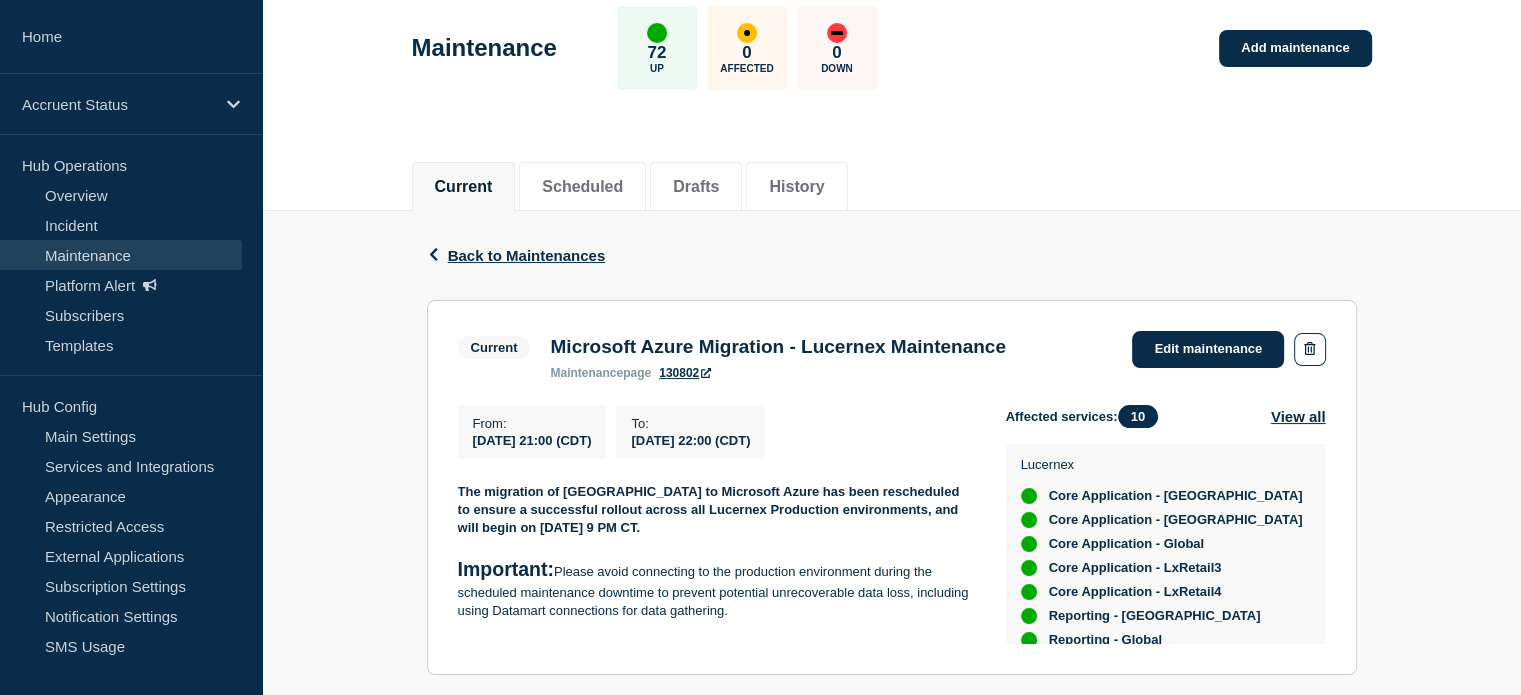 scroll, scrollTop: 0, scrollLeft: 0, axis: both 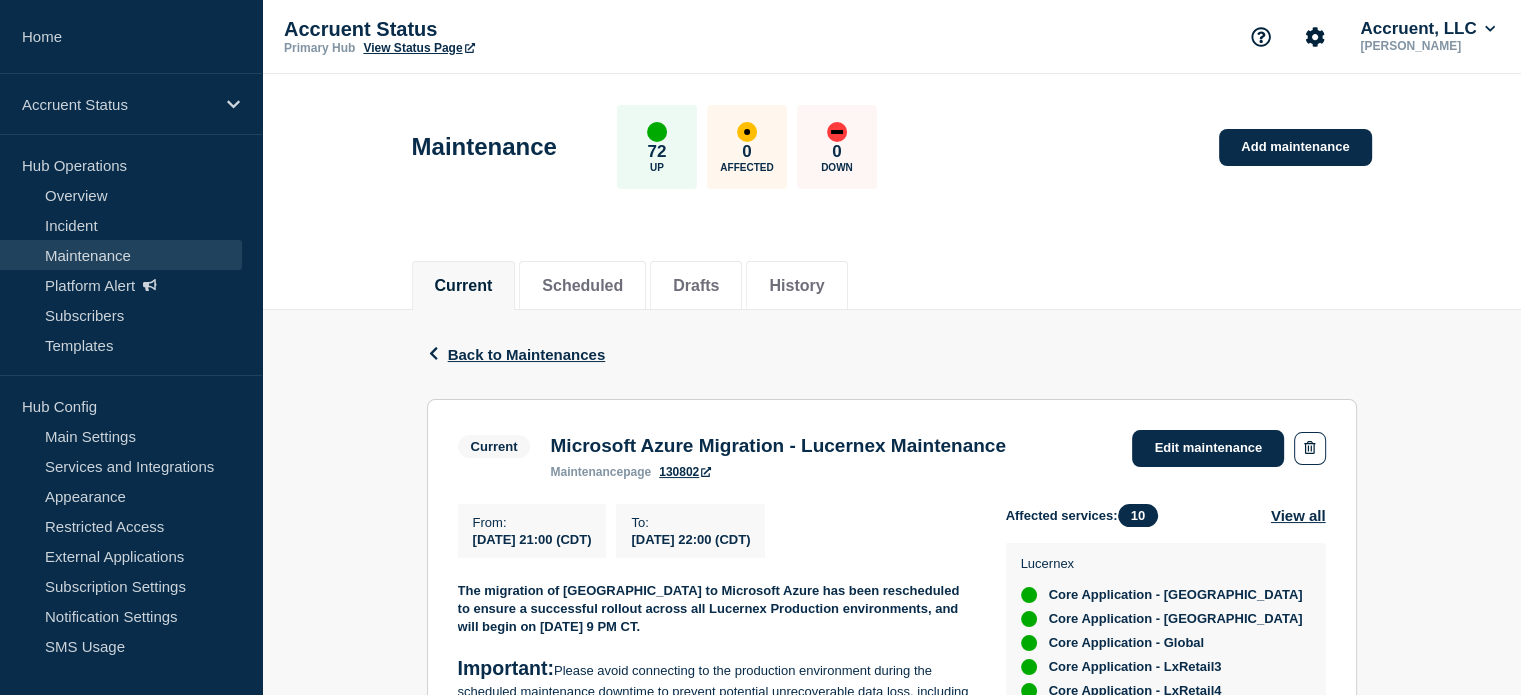 click on "Current Microsoft Azure Migration - Lucernex Maintenance maintenance  page 130802  Edit maintenance From : 2025-07-11 21:00 (CDT) To : 2025-07-13 22:00 (CDT) The migration of Lucernex to Microsoft Azure has been rescheduled to ensure a successful rollout across all Lucernex Production environments, and will begin on July 11, 2025 at 9 PM CT.   Important:  Please avoid connecting to the production environment during the scheduled maintenance downtime to prevent potential unrecoverable data loss, including using Datamart connections for data gathering. Affected services:  10 View all Lucernex Core Application - US  Core Application - UK  Core Application - Global  Core Application - LxRetail3  Core Application - LxRetail4  Reporting - US  Reporting - Global  API - US  API - Global  Fuze" 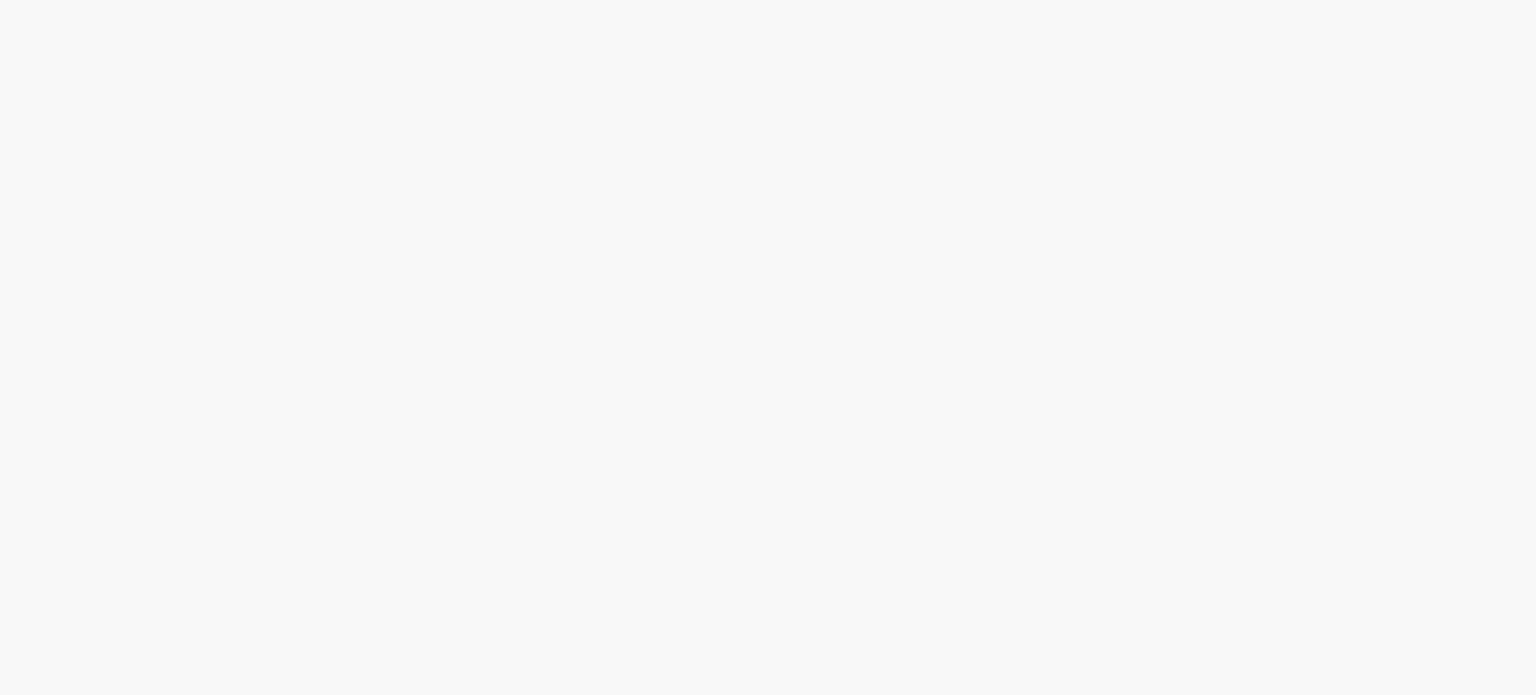scroll, scrollTop: 0, scrollLeft: 0, axis: both 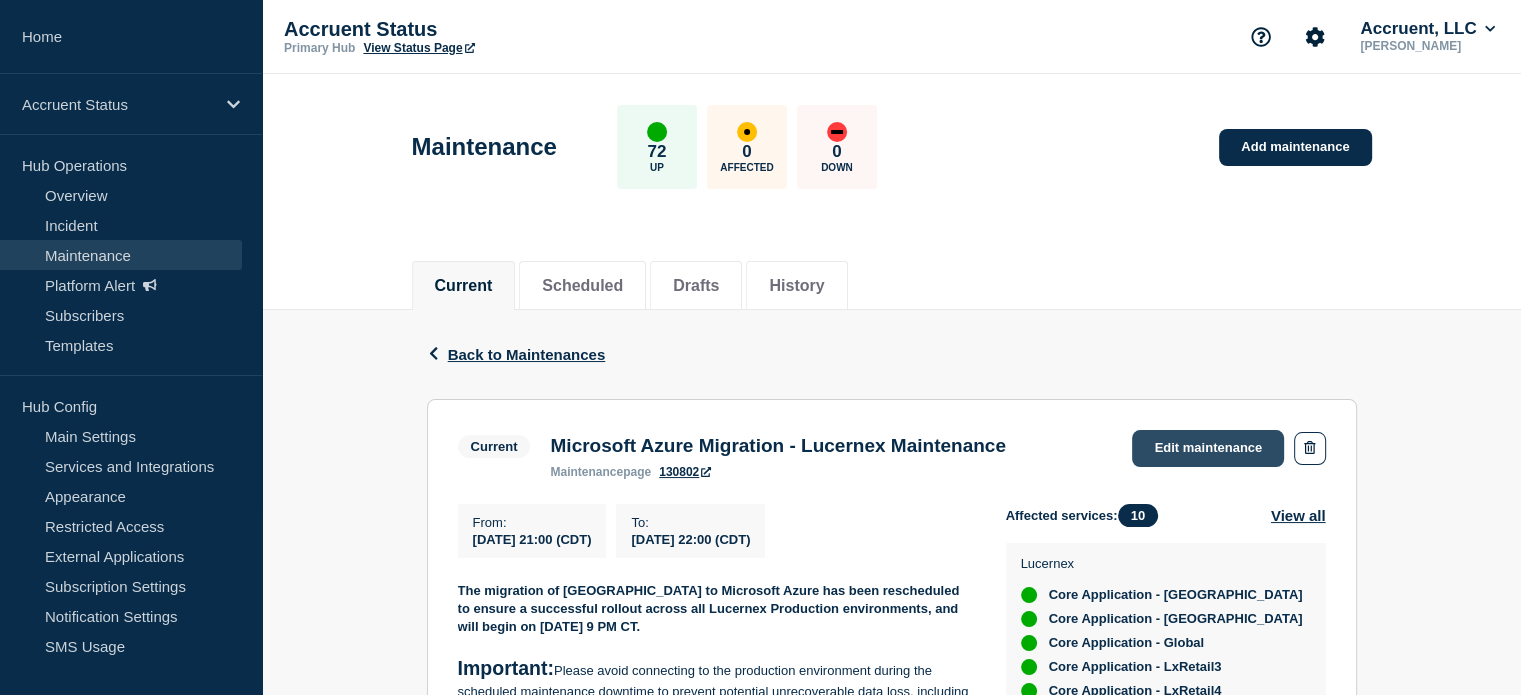 click on "Edit maintenance" 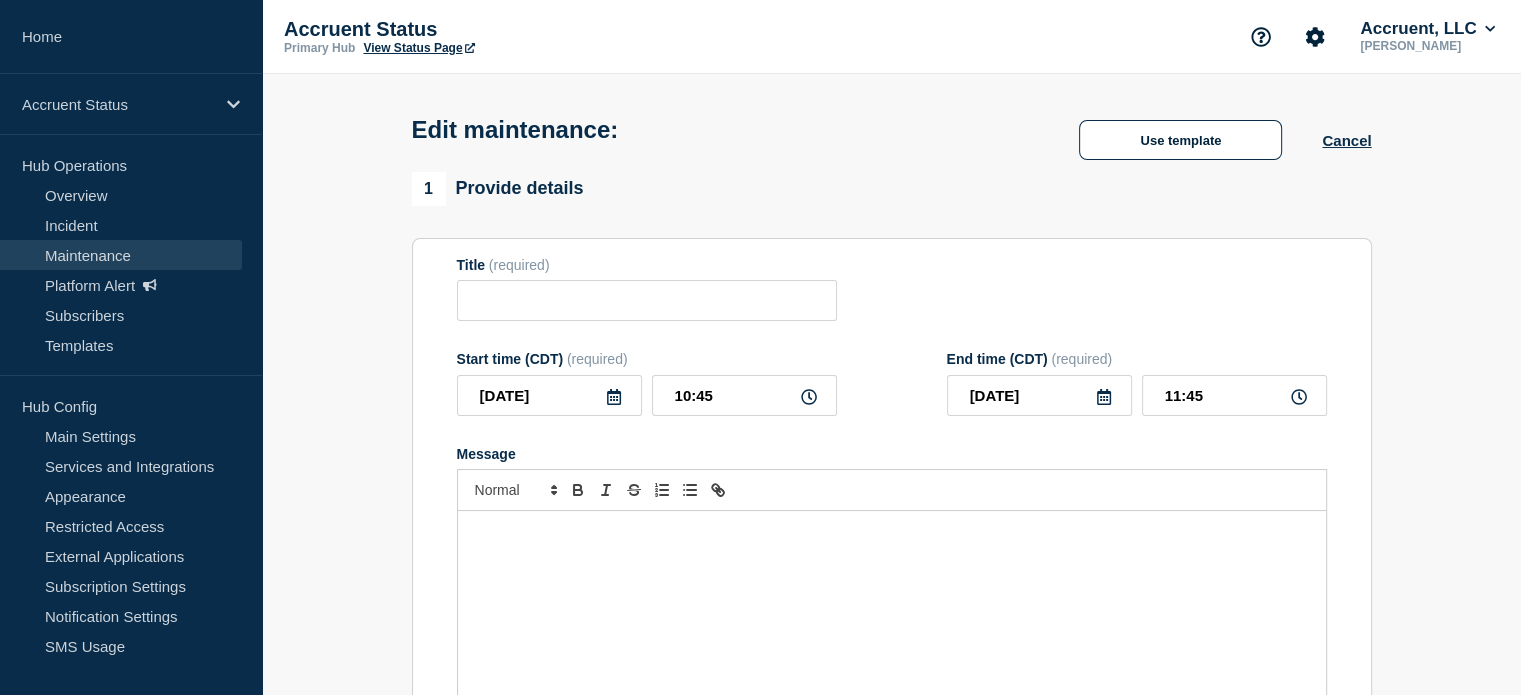 type on "Microsoft Azure Migration - Lucernex Maintenance" 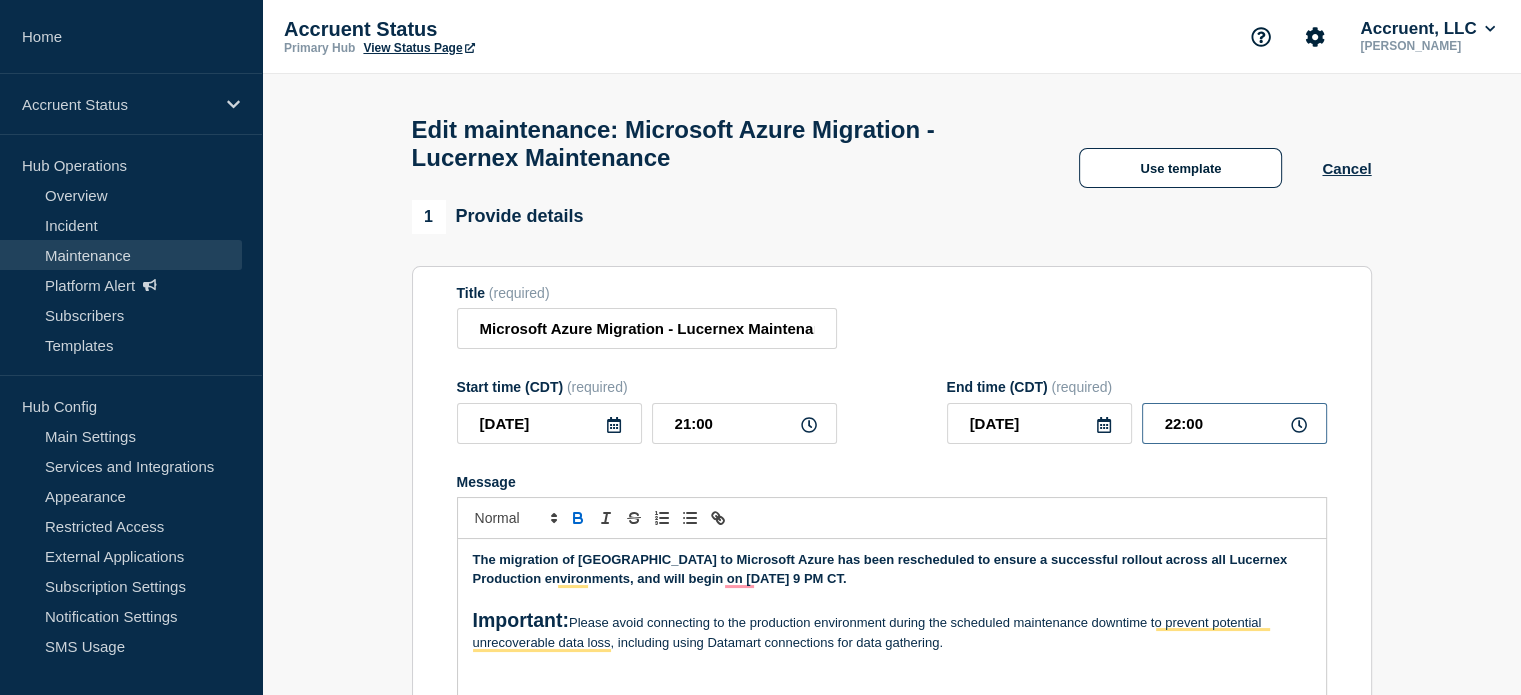click on "22:00" at bounding box center (1234, 423) 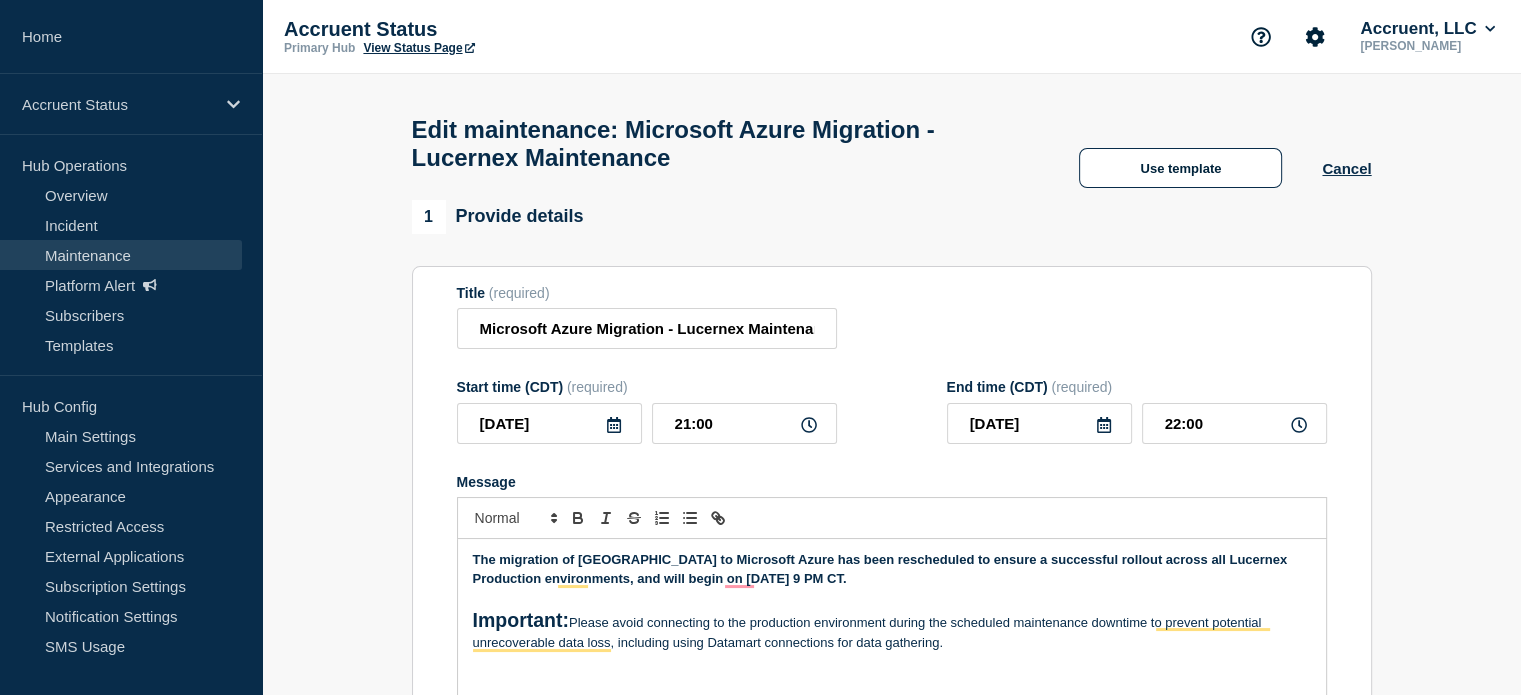 click 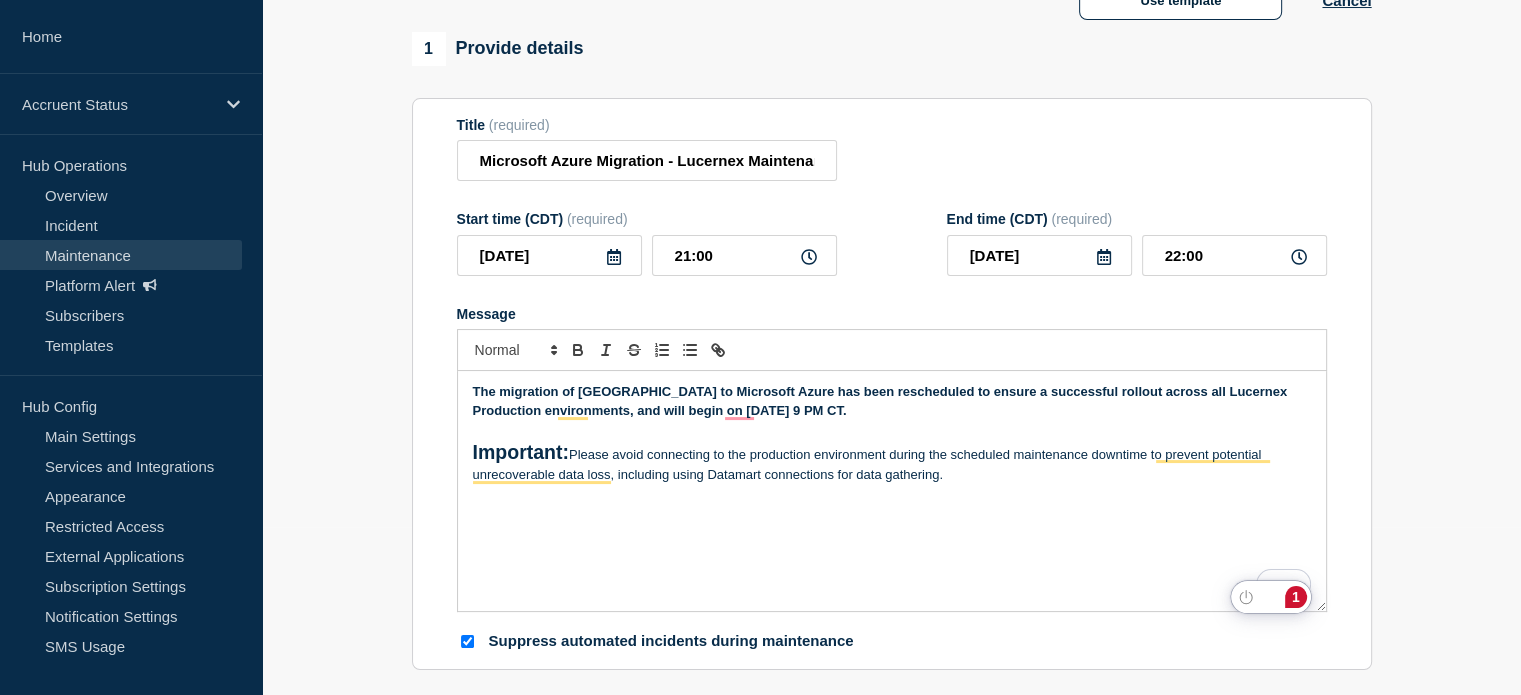 scroll, scrollTop: 100, scrollLeft: 0, axis: vertical 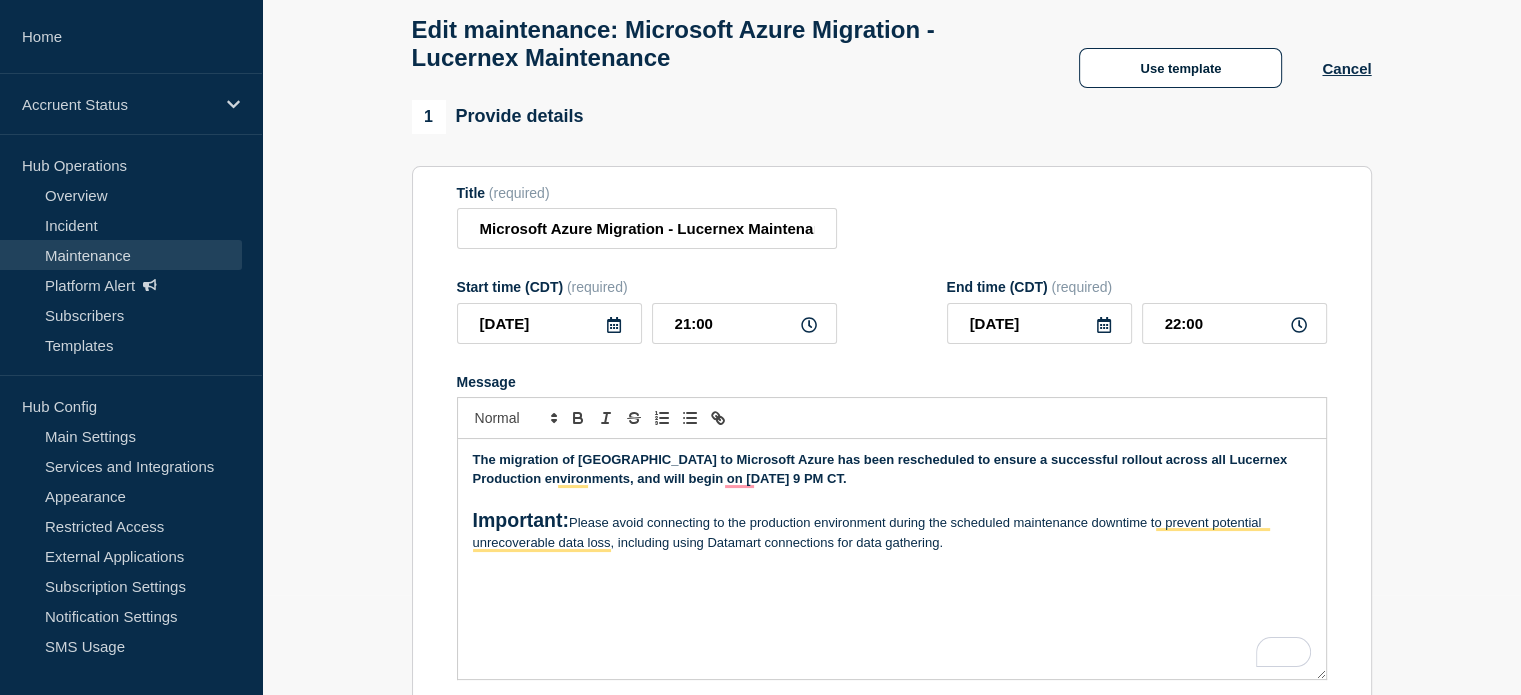 click on "Title  (required) Microsoft Azure Migration - Lucernex Maintenance Start time (CDT)  (required) [DATE] 21:00 End time (CDT)  (required) [DATE] 22:00 Message  The migration of [GEOGRAPHIC_DATA] to Microsoft Azure has been rescheduled to ensure a successful rollout across all Lucernex Production environments, and will begin on [DATE] 9 PM CT.   Important:  Please avoid connecting to the production environment during the scheduled maintenance downtime to prevent potential unrecoverable data loss, including using Datamart connections for data gathering. Suppress automated incidents during maintenance" 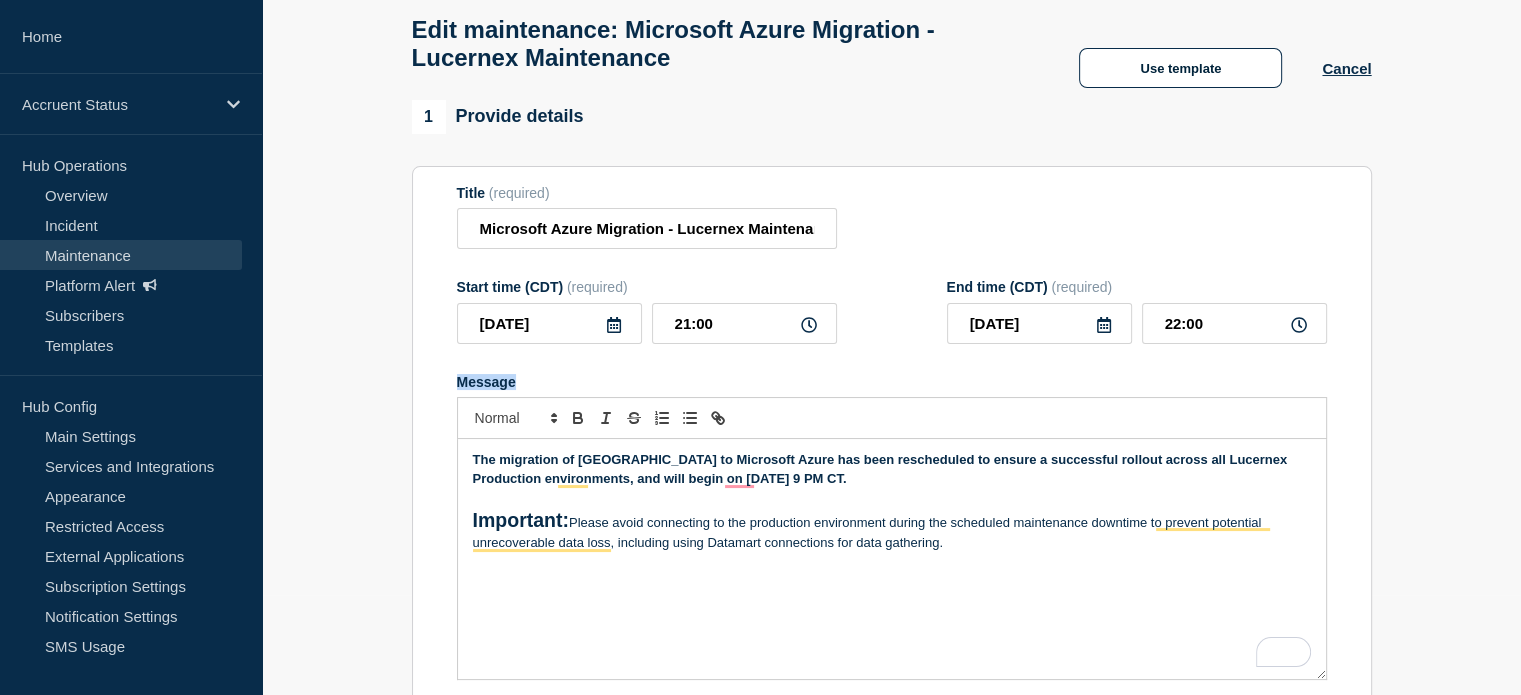 click 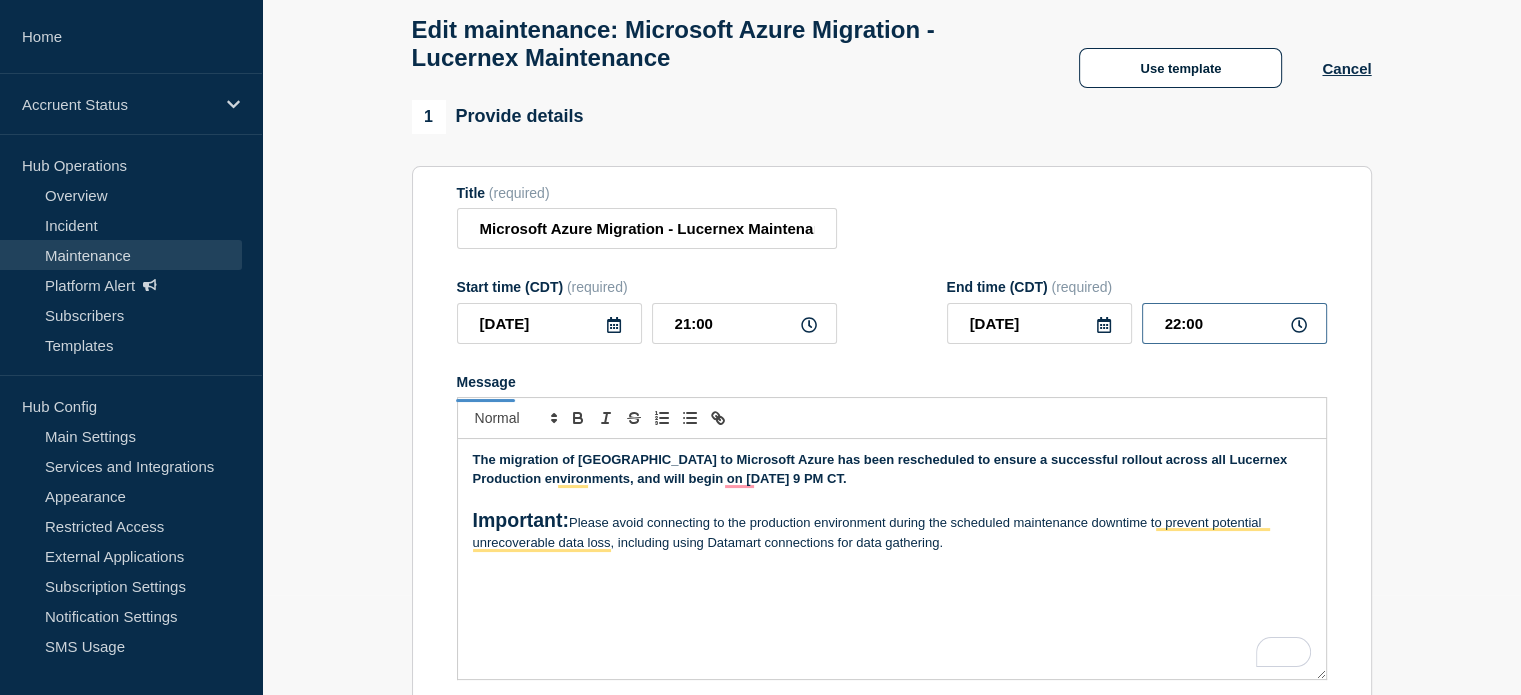 click on "22:00" at bounding box center [1234, 323] 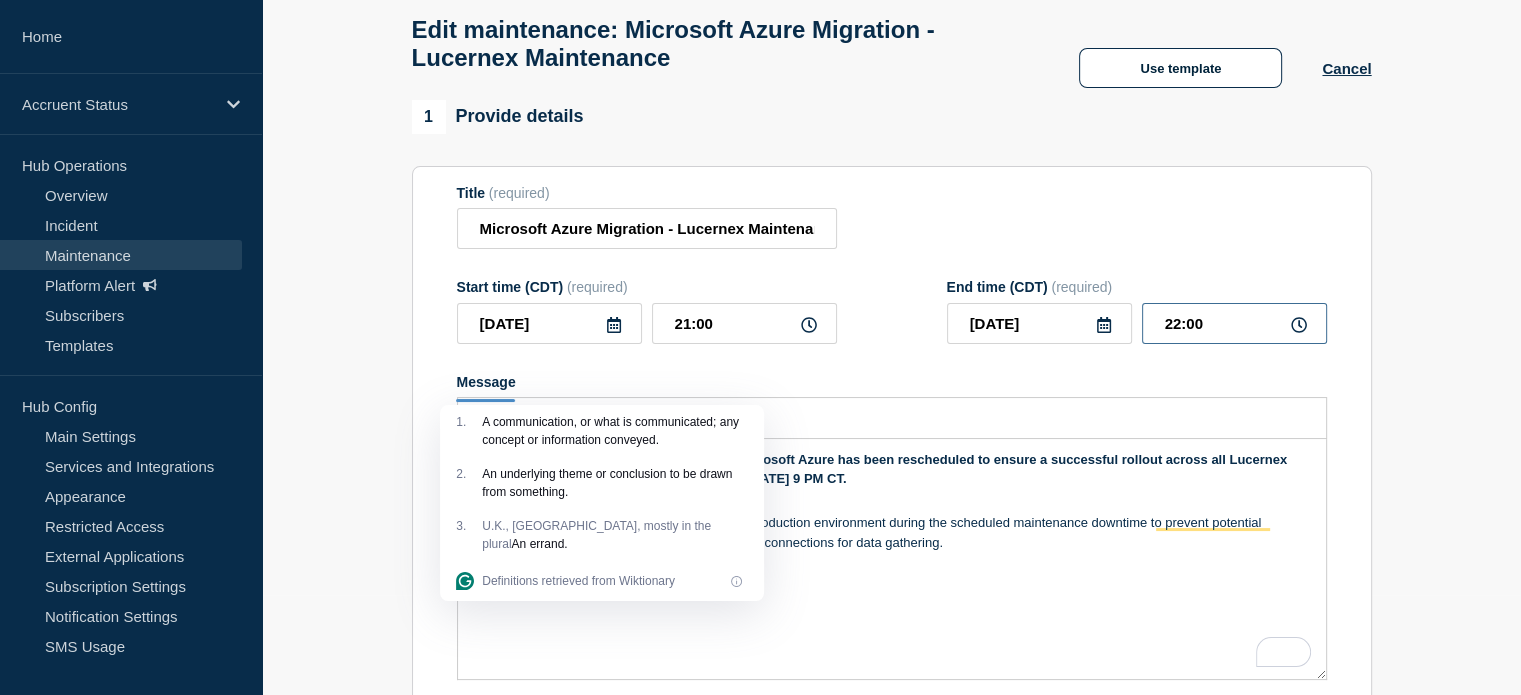 click on "22:00" at bounding box center (1234, 323) 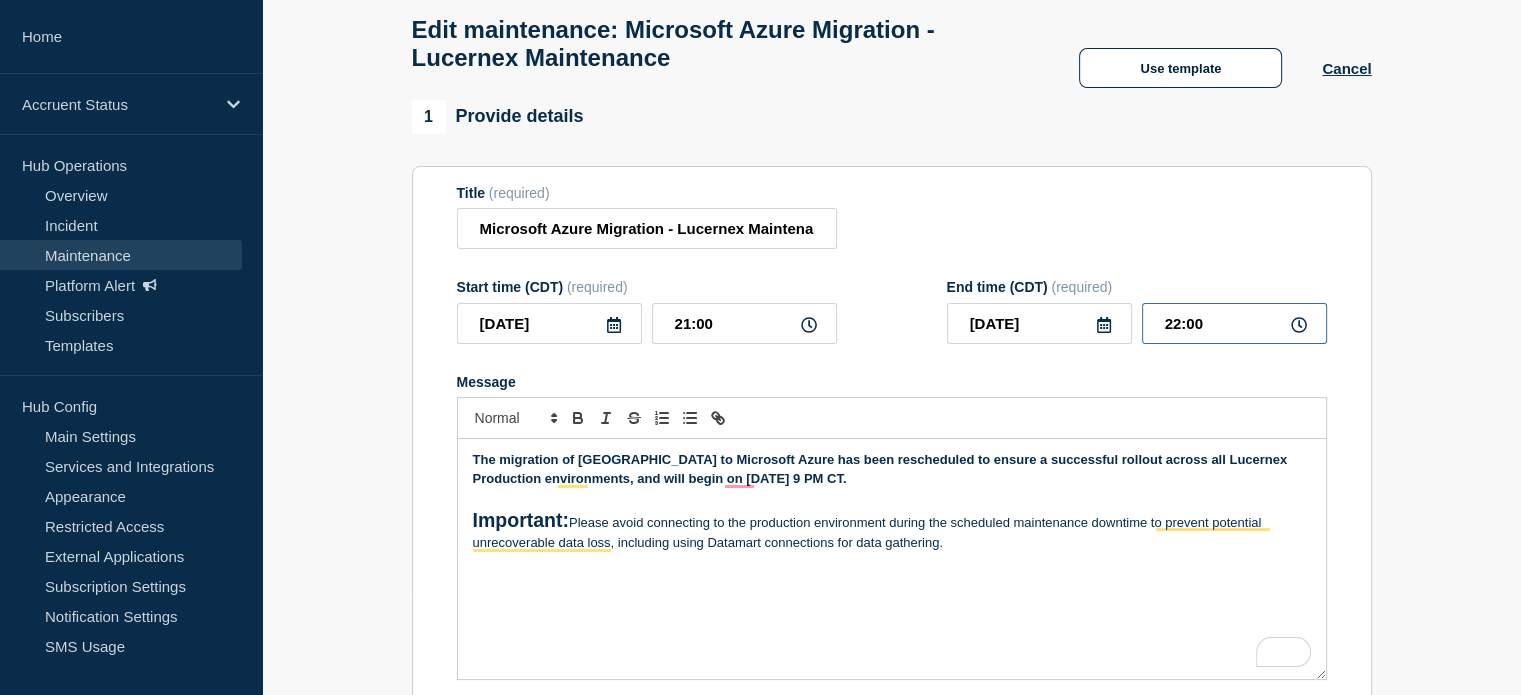 click on "22:00" at bounding box center (1234, 323) 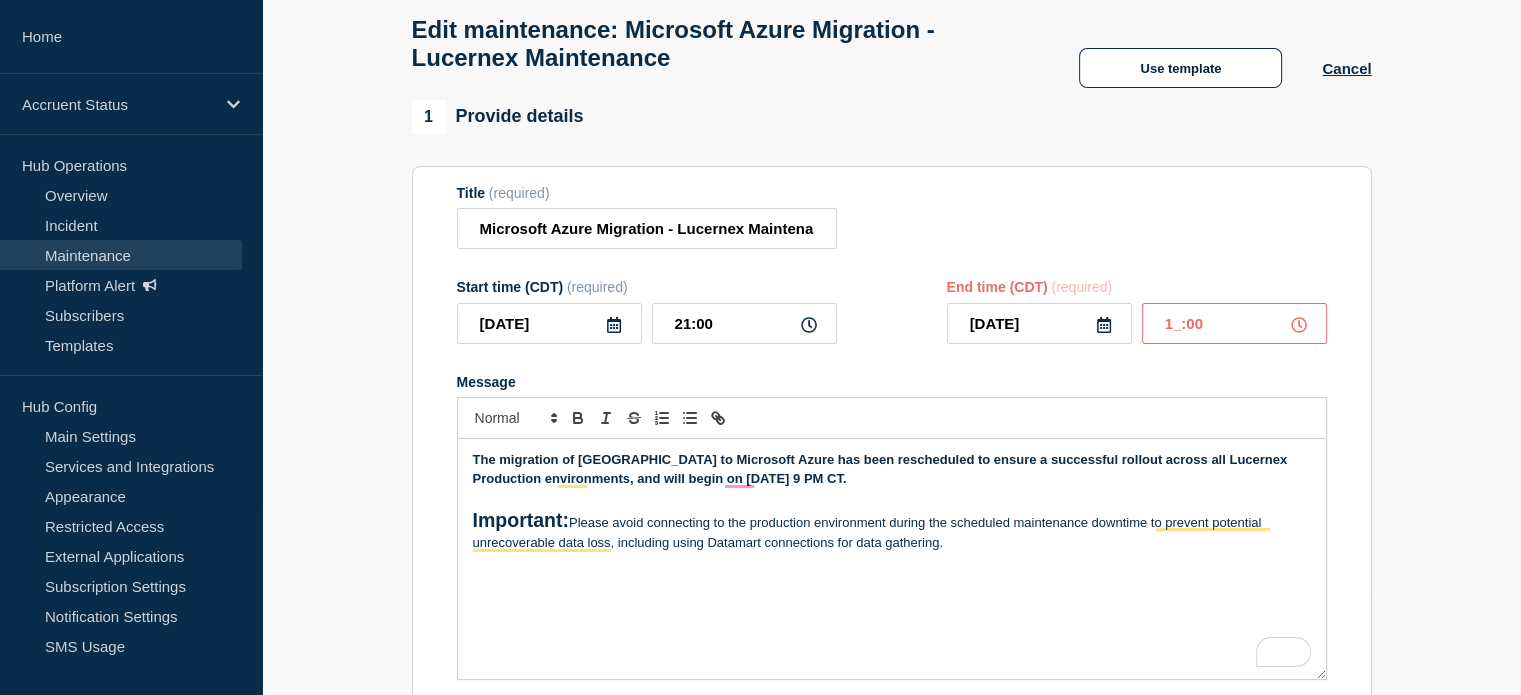 type on "12:00" 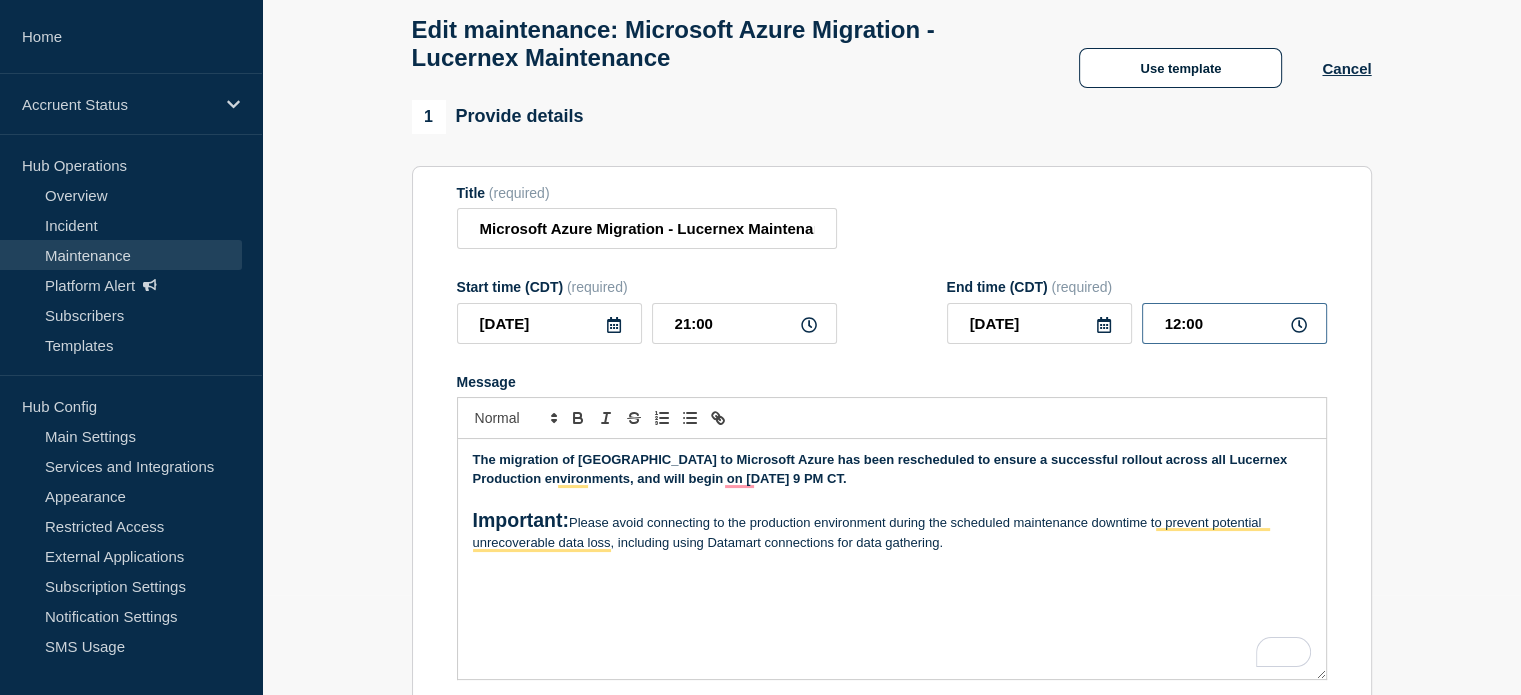 click on "12:00" at bounding box center [1234, 323] 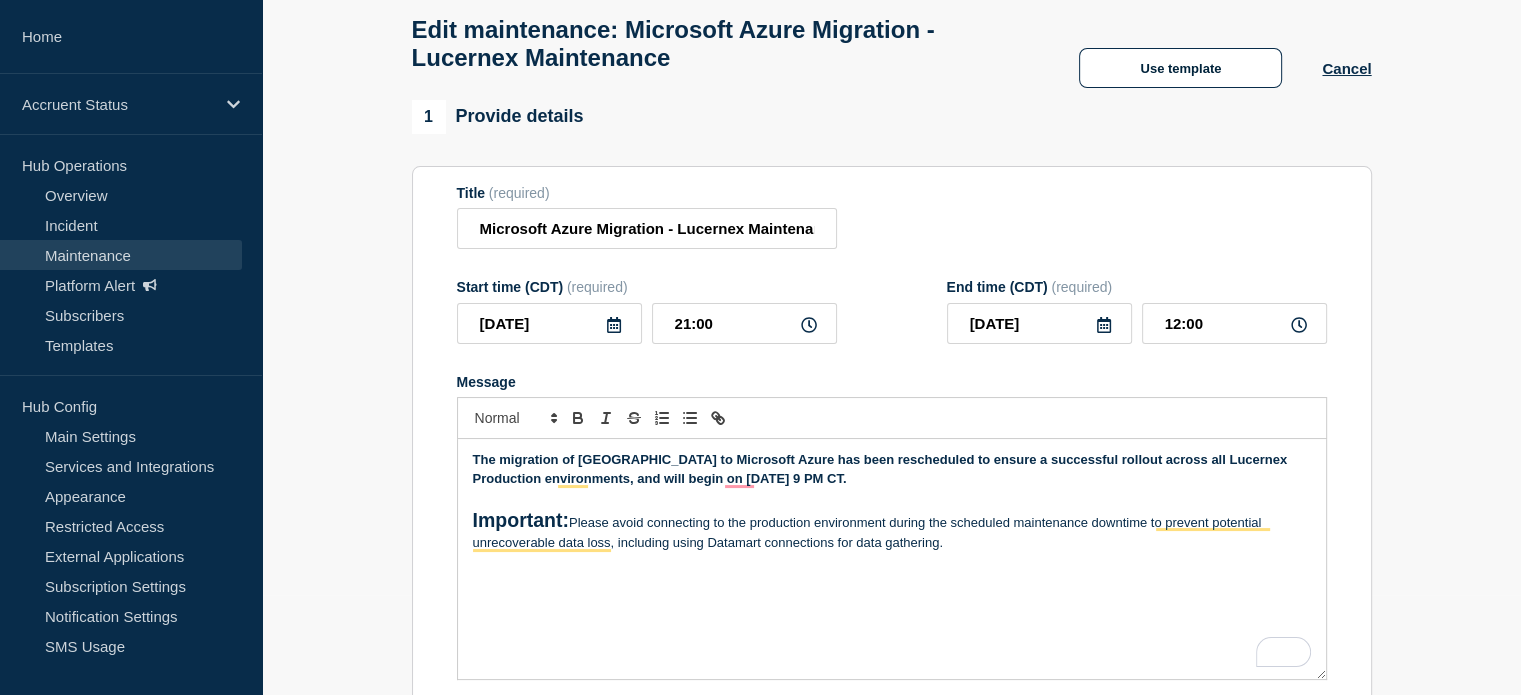click on "1  Provide details  Title  (required) Microsoft Azure Migration - Lucernex Maintenance Start time (CDT)  (required) [DATE] 21:00 End time (CDT)  (required) [DATE] 12:00 Message  The migration of [GEOGRAPHIC_DATA] to Microsoft Azure has been rescheduled to ensure a successful rollout across all Lucernex Production environments, and will begin on [DATE] 9 PM CT.   Important:  Please avoid connecting to the production environment during the scheduled maintenance downtime to prevent potential unrecoverable data loss, including using Datamart connections for data gathering. Suppress automated incidents during maintenance 2  Recurring maintenance  Repeat maintenance 3  Set affected Services  Reset Clear all  Lucernex Reset Remove the group Remove   Core Application - US Core Application - UK Core Application - Global Core Application - LxRetail3 Core Application - LxRetail4 Reporting - US Reporting - Global API - US API - Global Fuze Select Services 4  Notifications  Schedule additional notifications" at bounding box center (891, 1134) 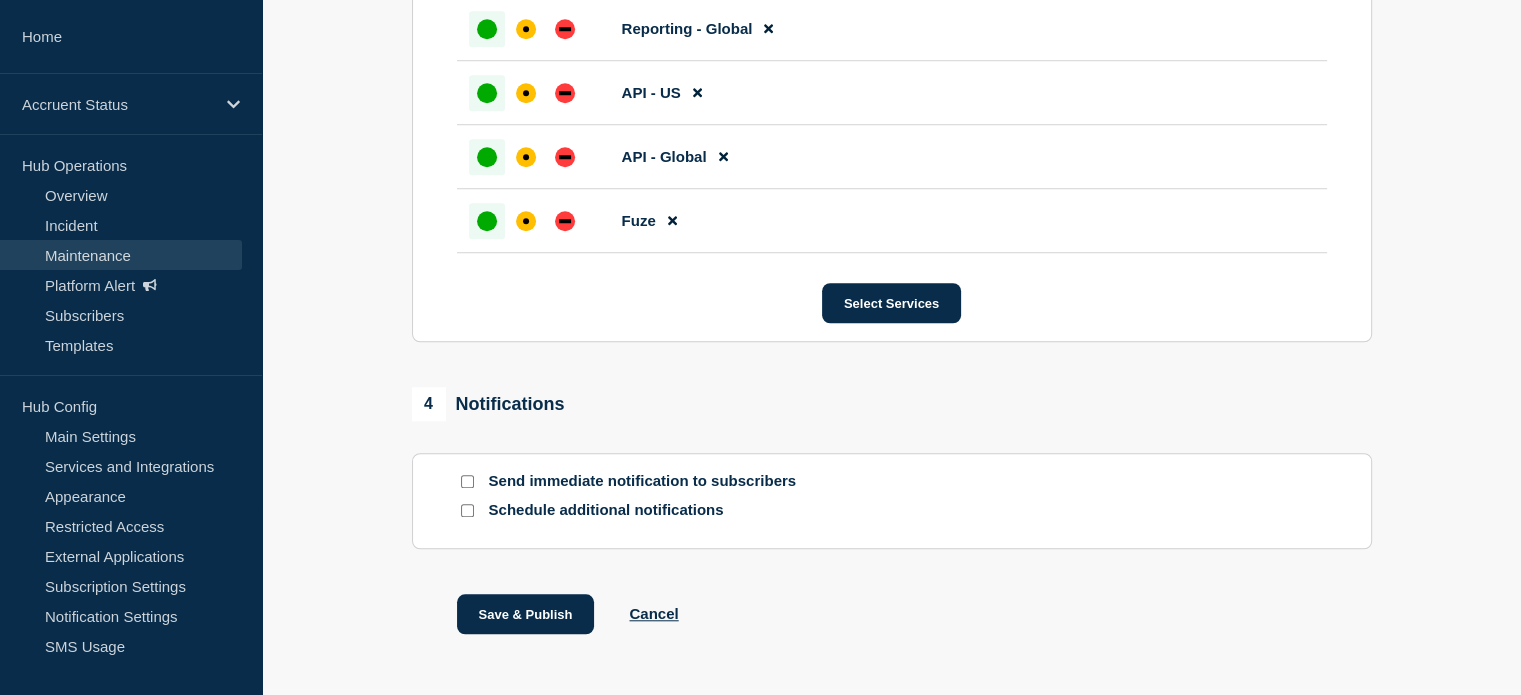scroll, scrollTop: 1676, scrollLeft: 0, axis: vertical 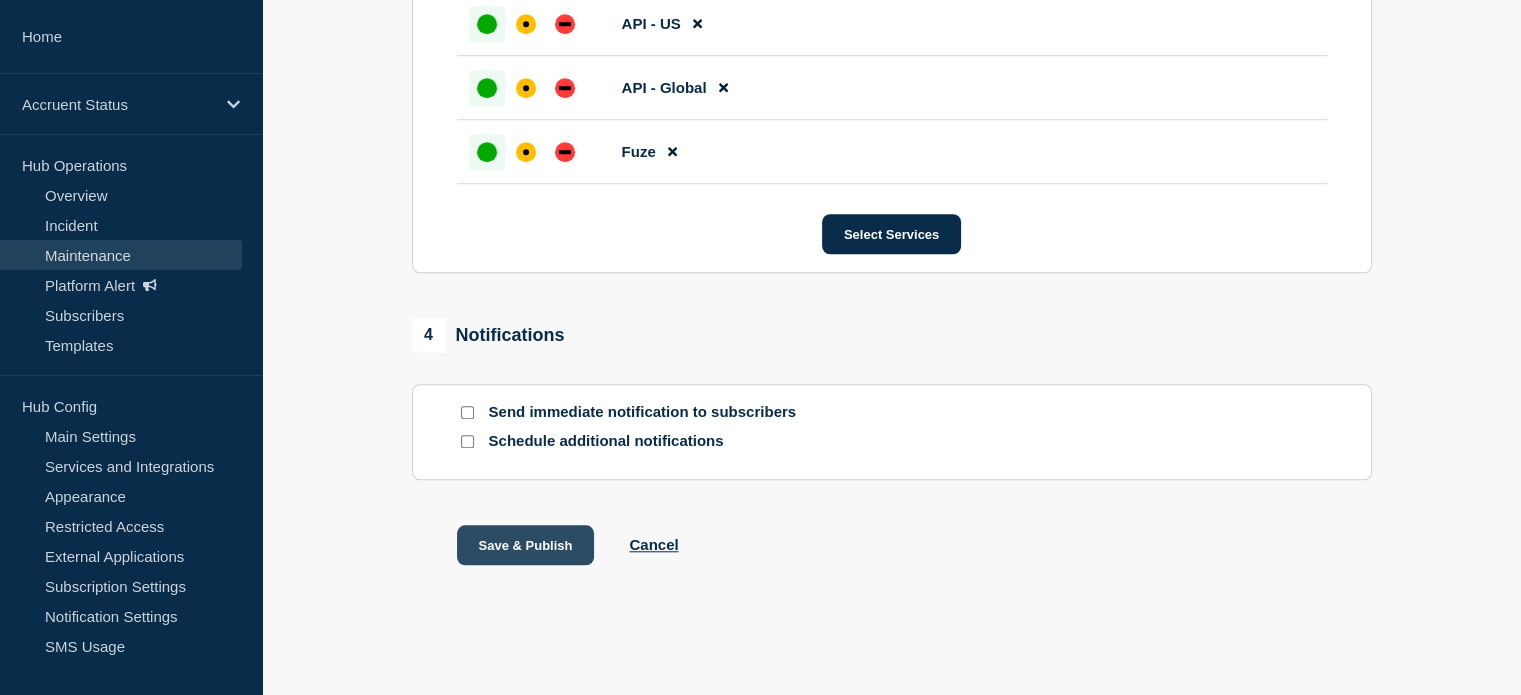 click on "Save & Publish" at bounding box center (526, 545) 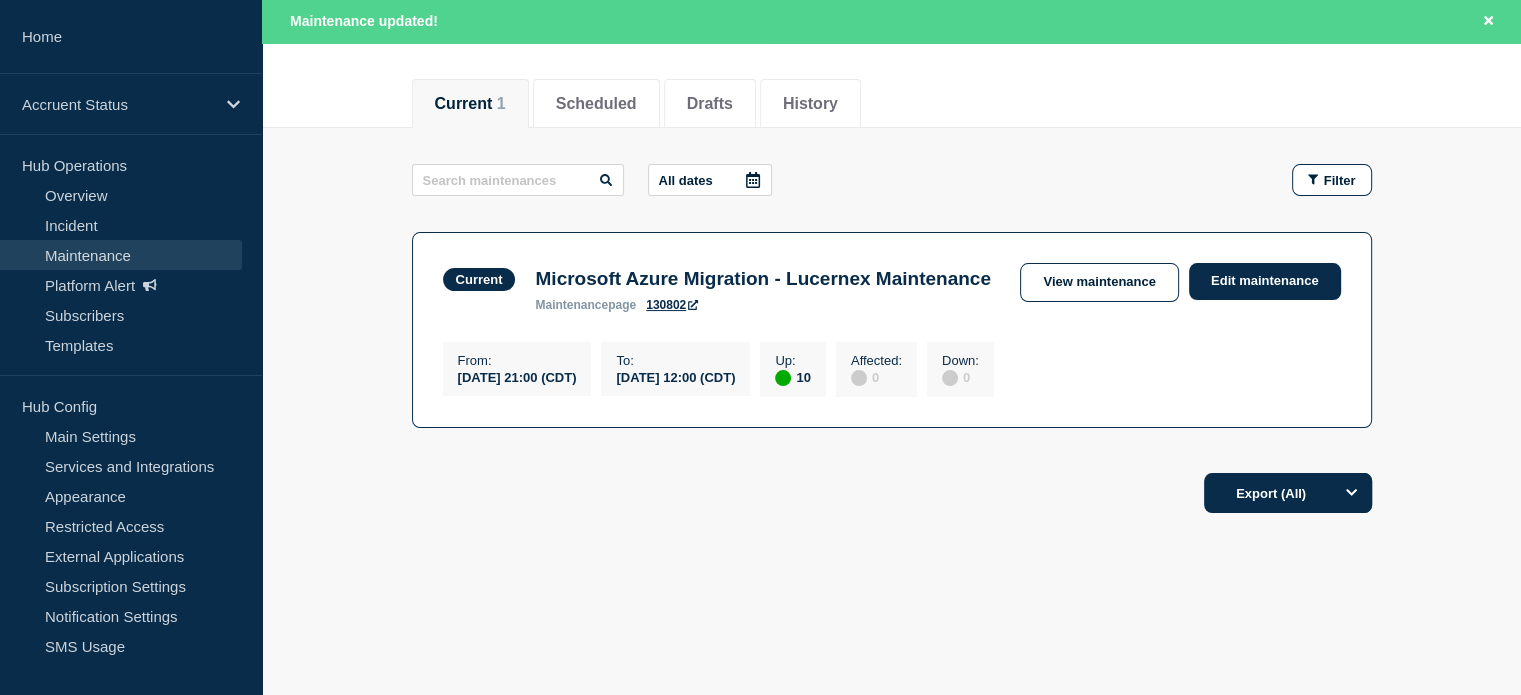 scroll, scrollTop: 256, scrollLeft: 0, axis: vertical 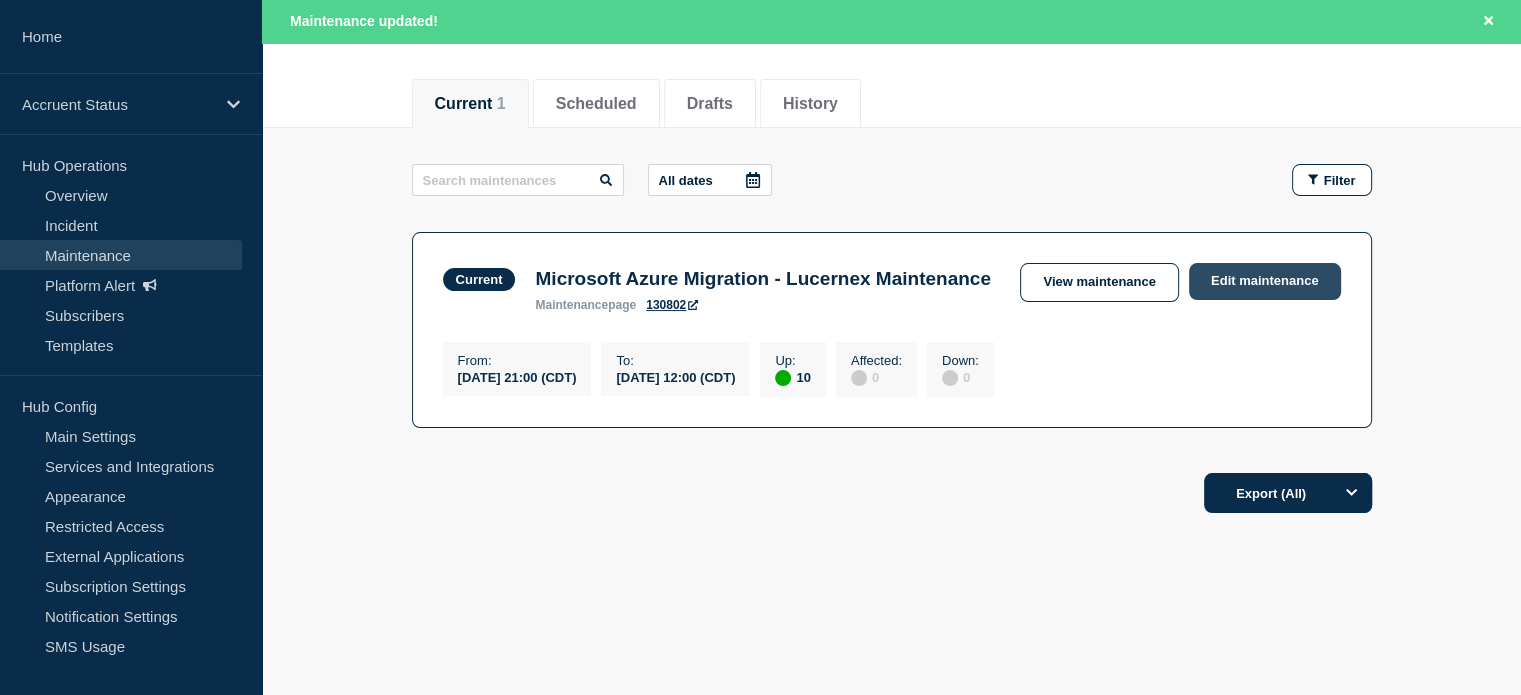 click on "Edit maintenance" at bounding box center [1265, 281] 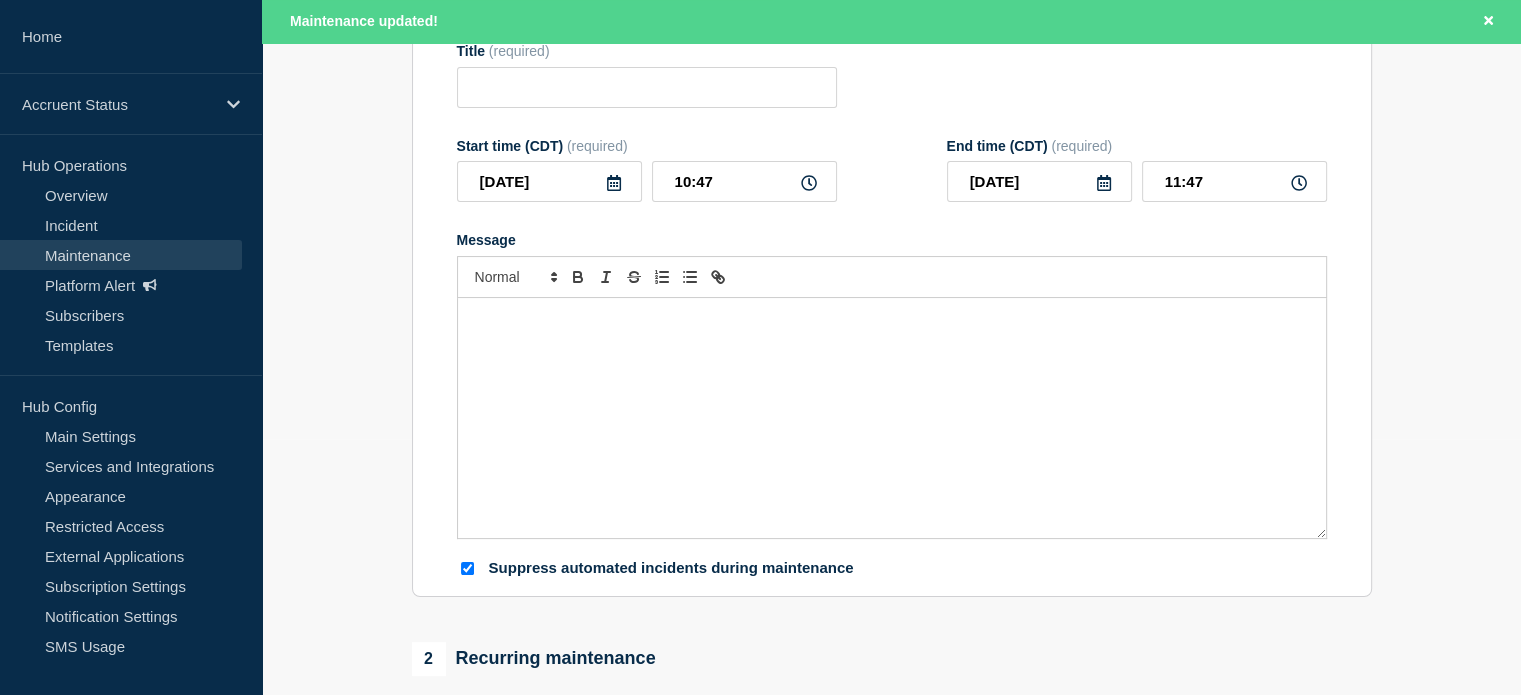 type on "Microsoft Azure Migration - Lucernex Maintenance" 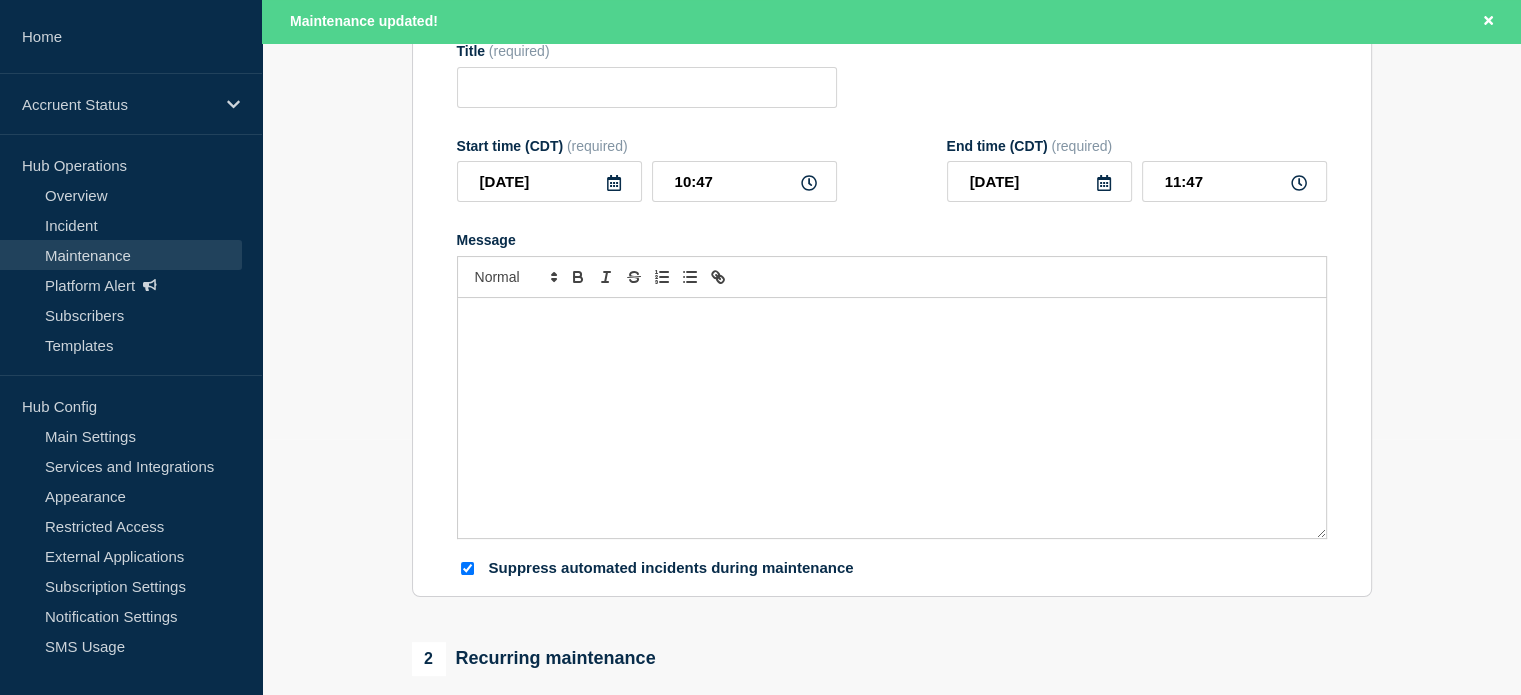 type on "[DATE]" 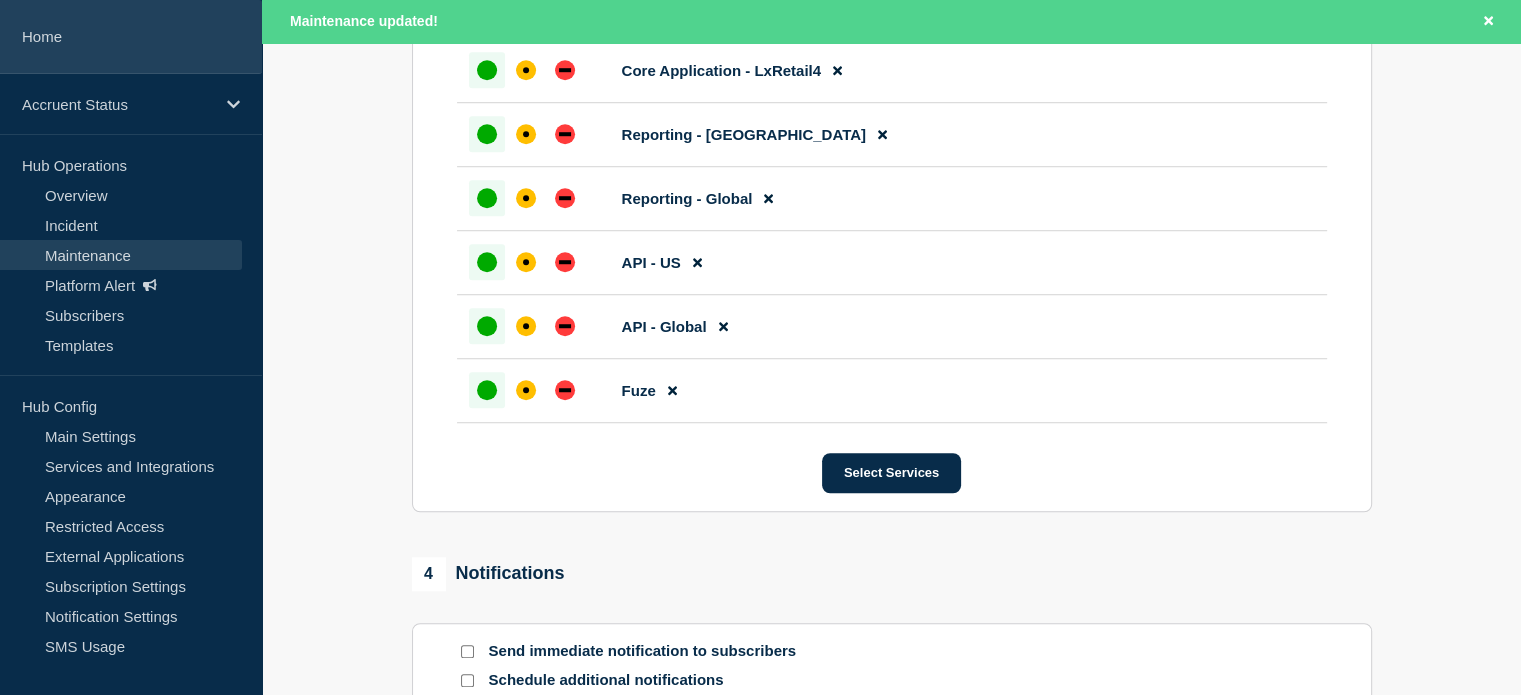 scroll, scrollTop: 1056, scrollLeft: 0, axis: vertical 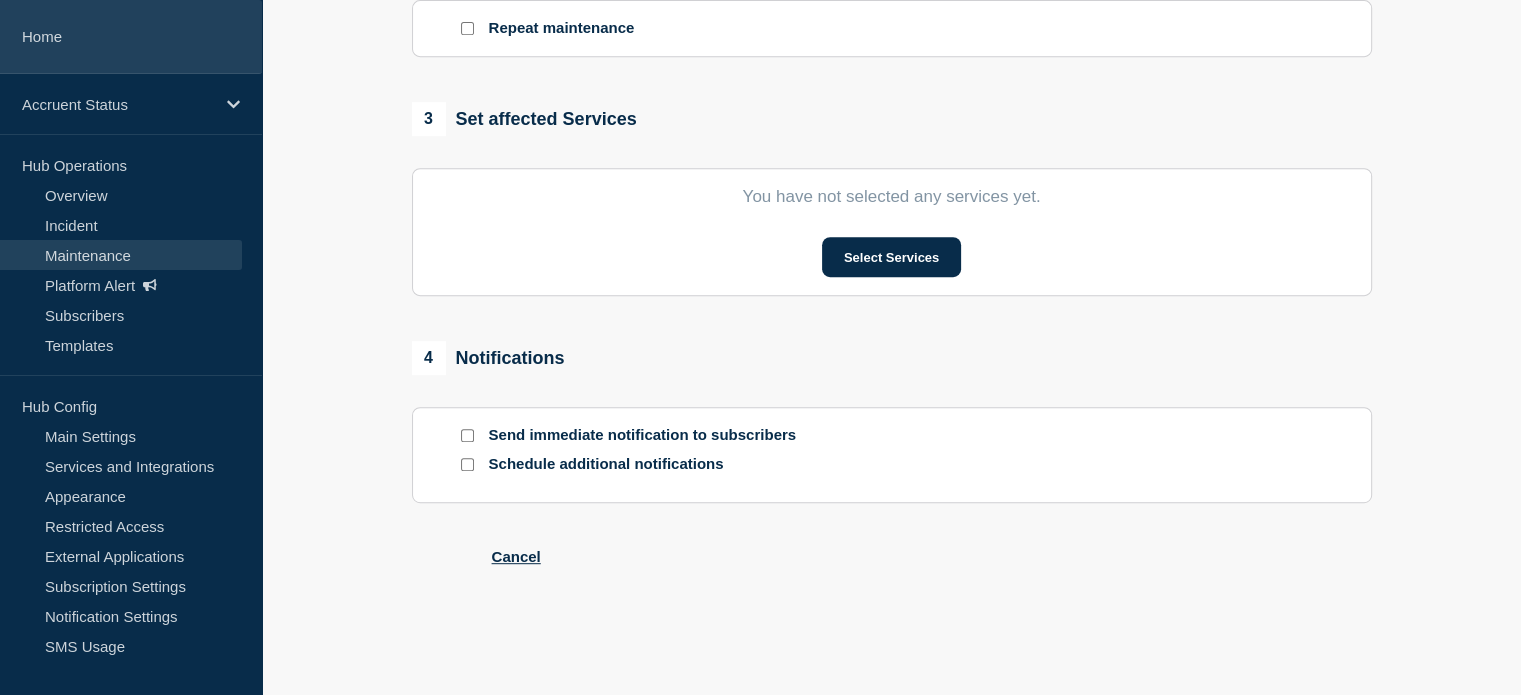 type on "Microsoft Azure Migration - Lucernex Maintenance" 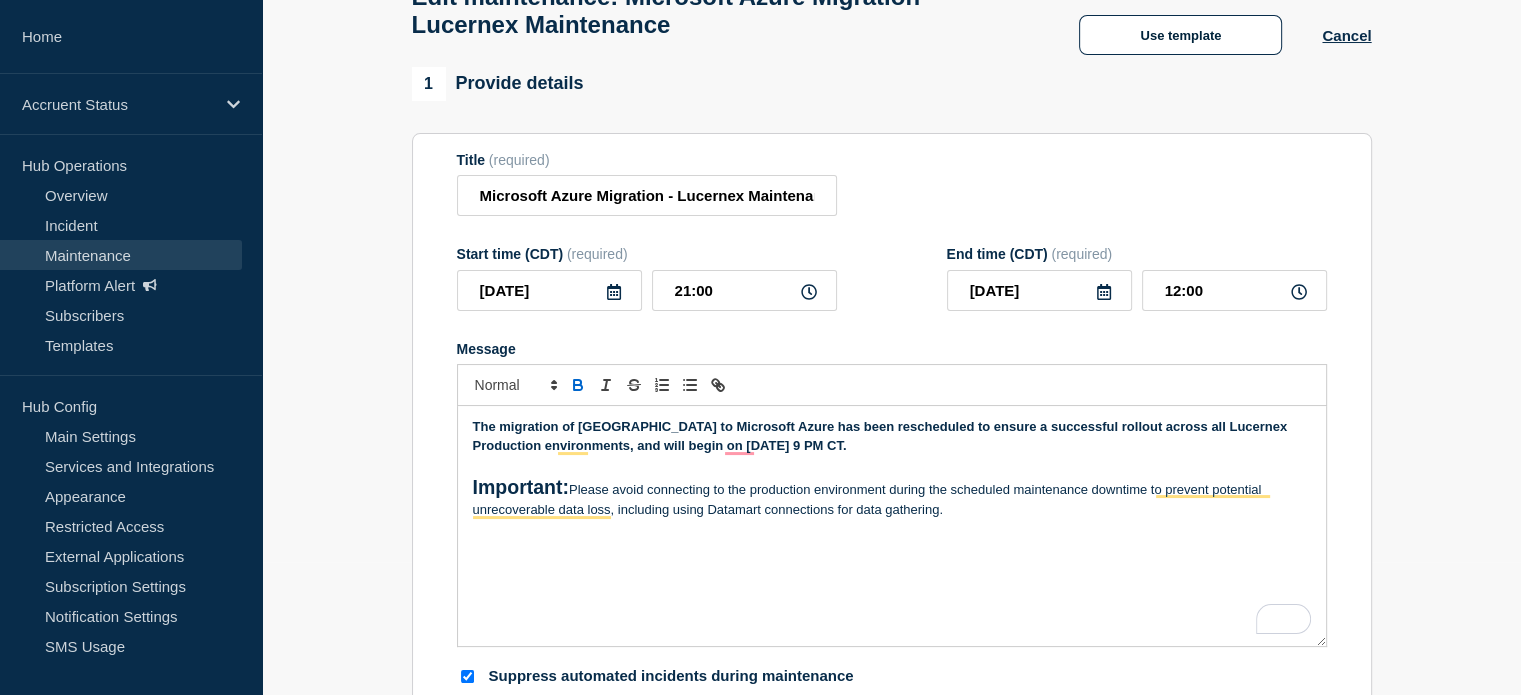 scroll, scrollTop: 0, scrollLeft: 0, axis: both 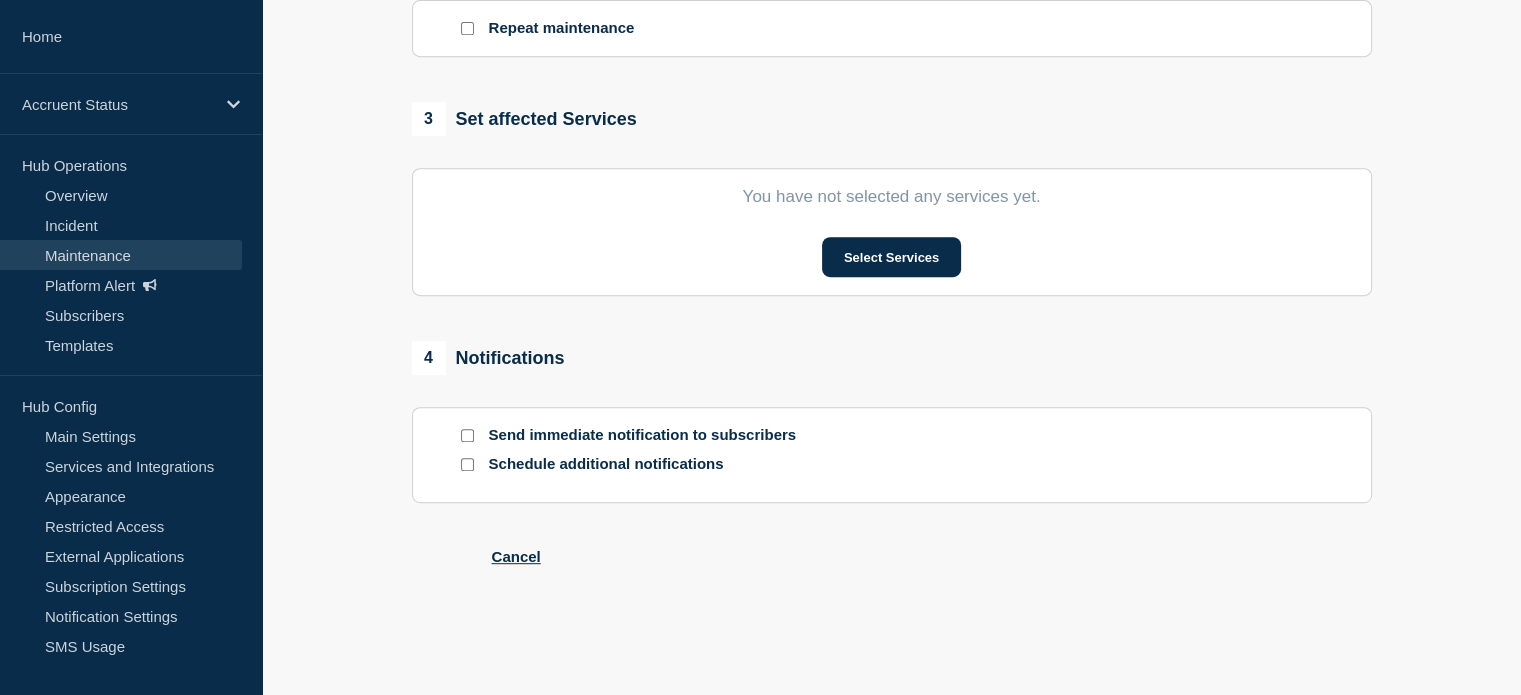 type on "Microsoft Azure Migration - Lucernex Maintenance" 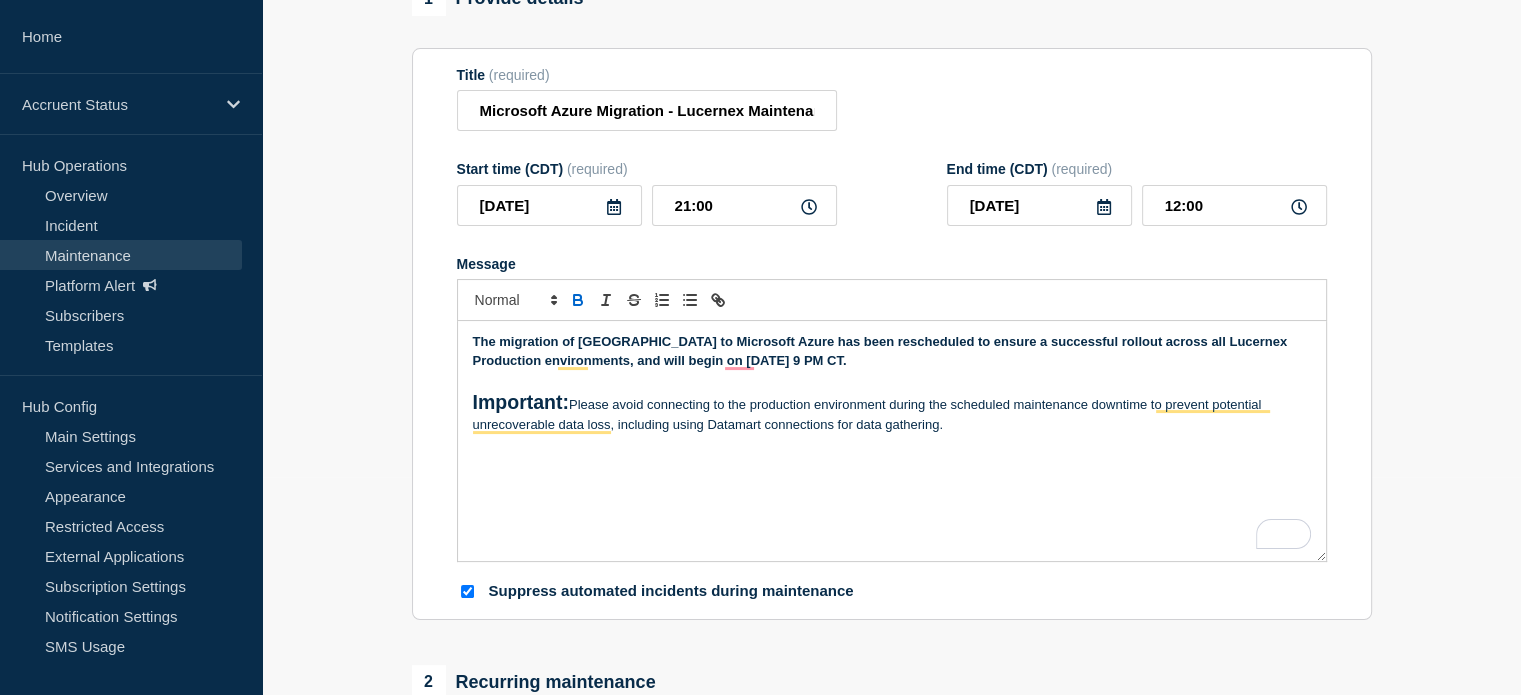 scroll, scrollTop: 0, scrollLeft: 0, axis: both 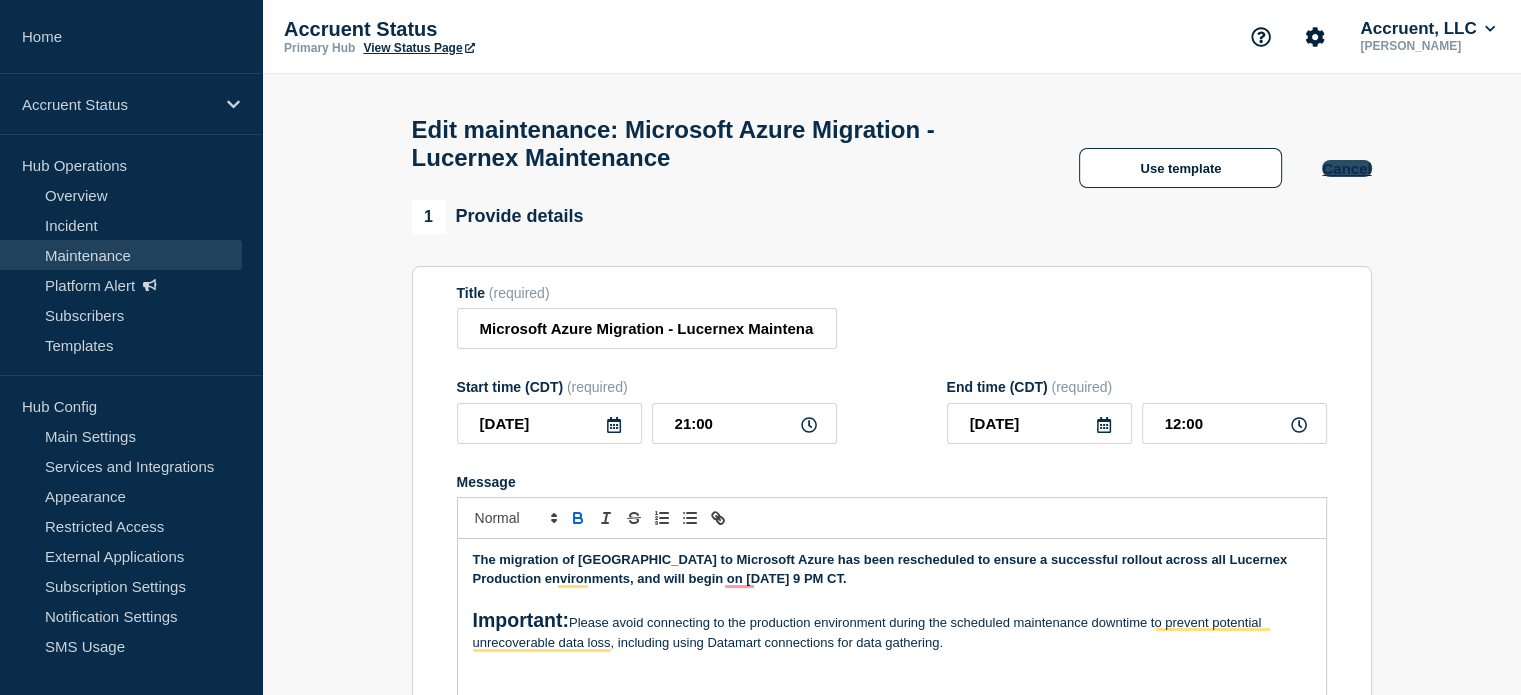 click on "Cancel" at bounding box center (1346, 168) 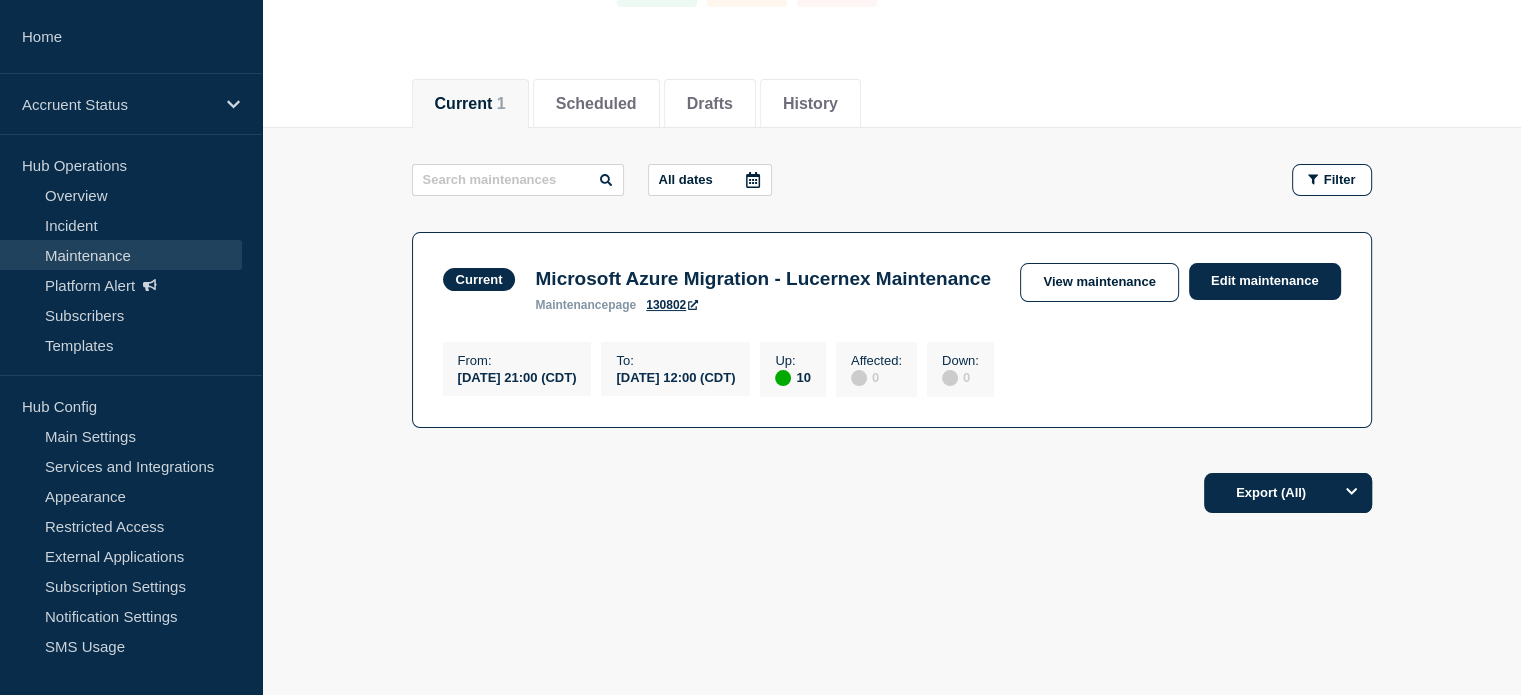 scroll, scrollTop: 213, scrollLeft: 0, axis: vertical 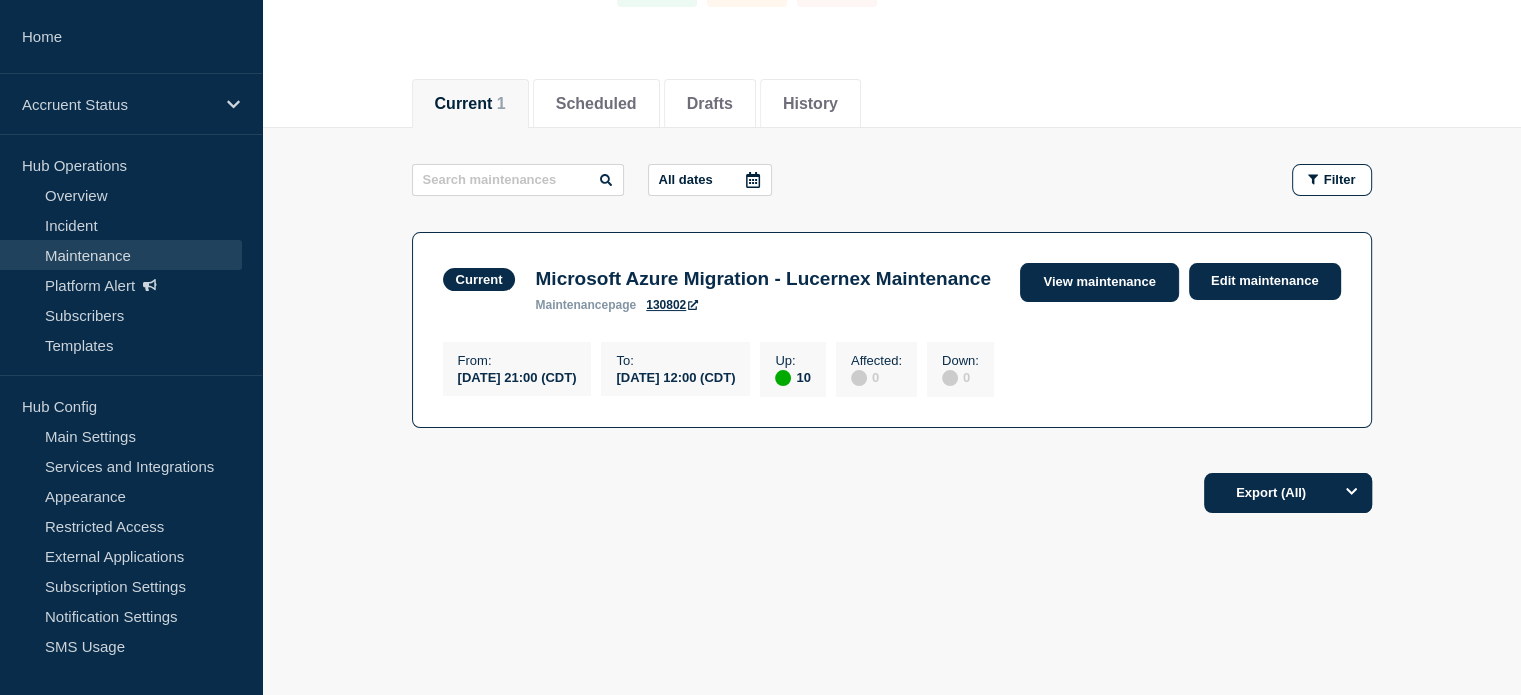 click on "View maintenance" at bounding box center [1099, 282] 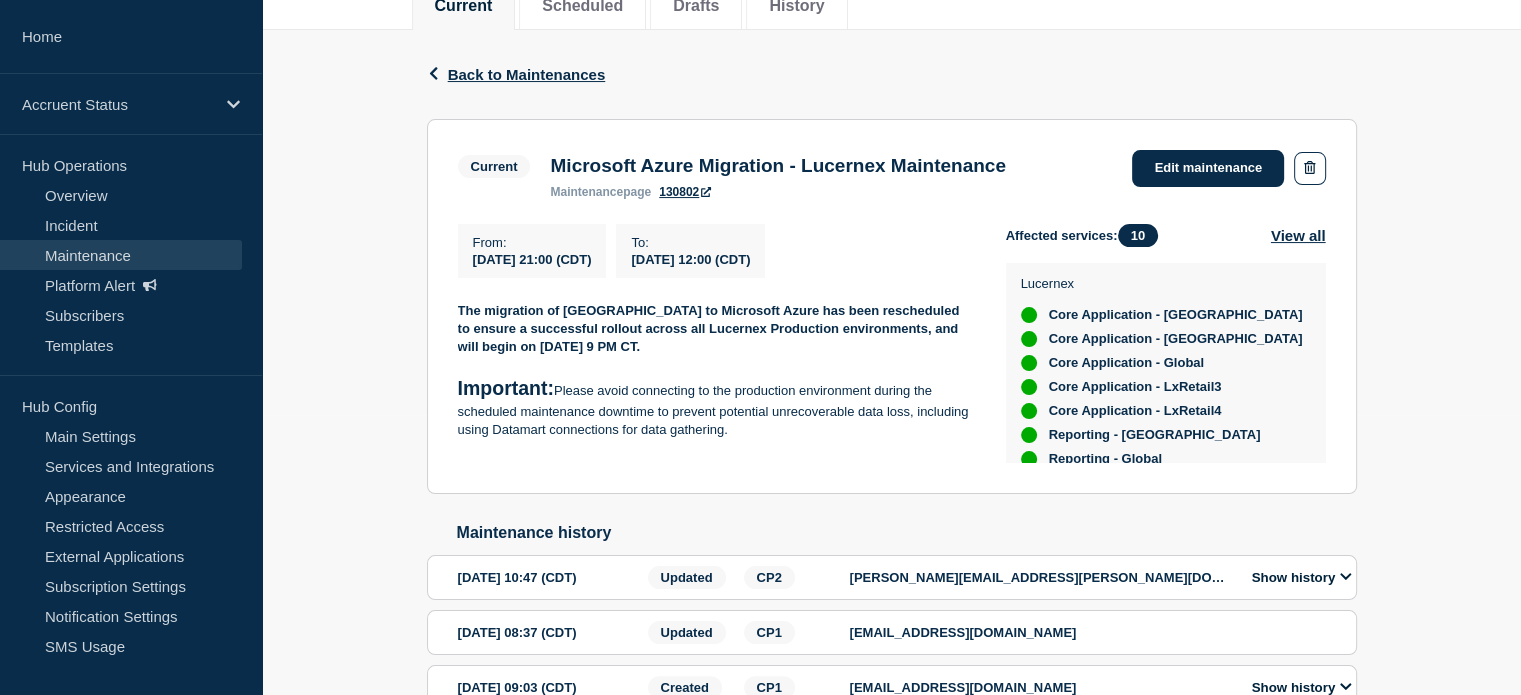 scroll, scrollTop: 0, scrollLeft: 0, axis: both 